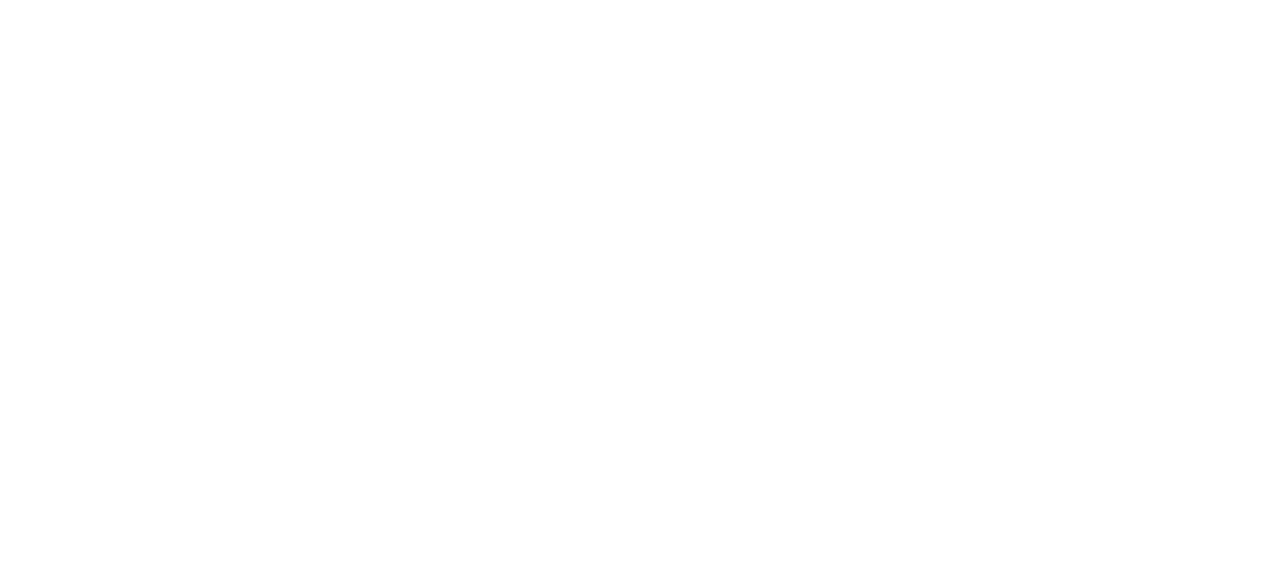 scroll, scrollTop: 0, scrollLeft: 0, axis: both 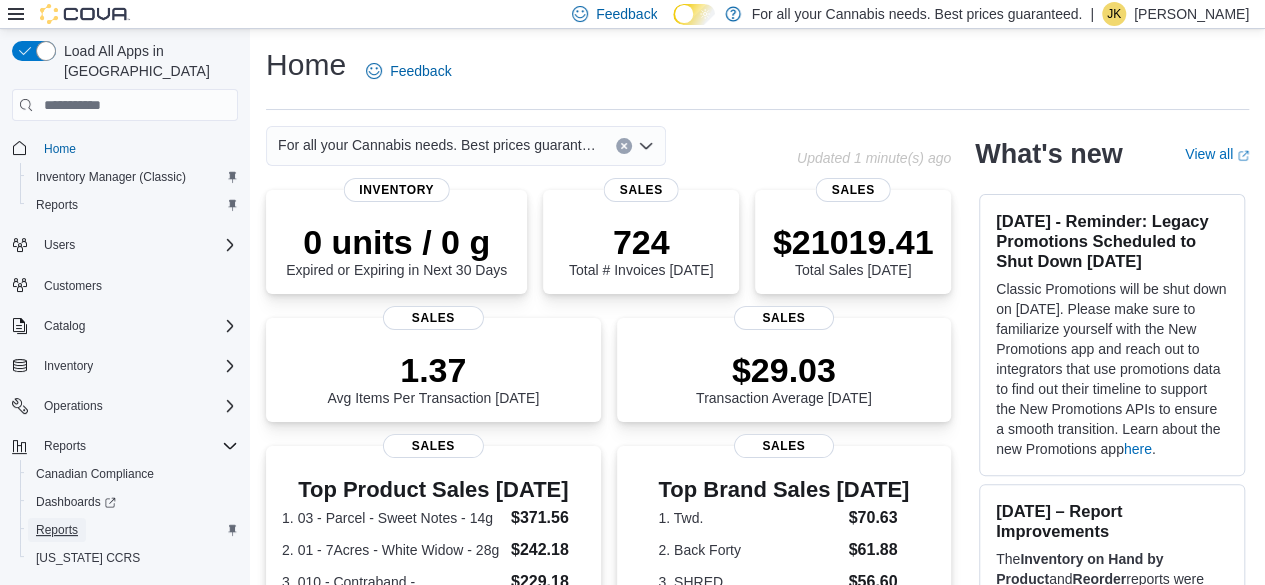 click on "Reports" at bounding box center (57, 530) 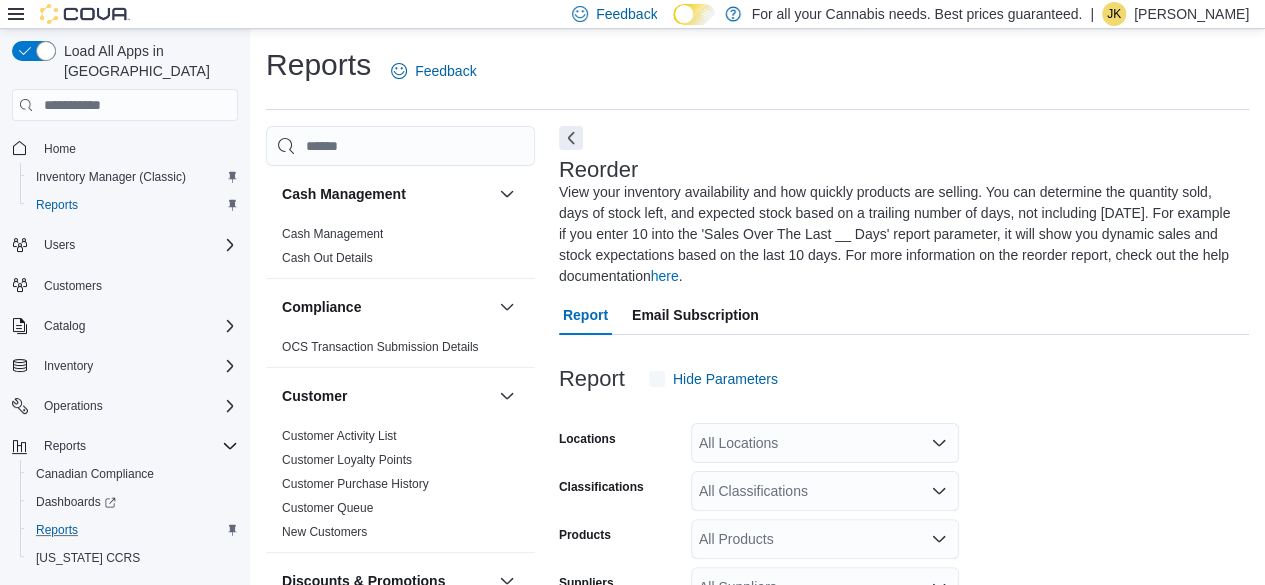 scroll, scrollTop: 1460, scrollLeft: 0, axis: vertical 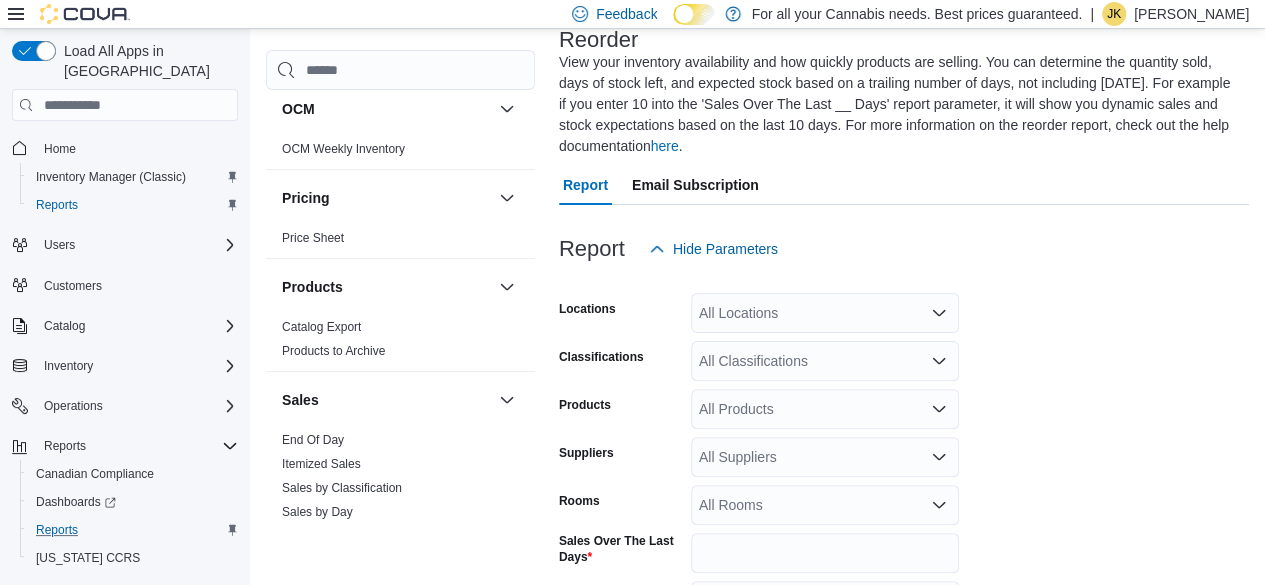 click on "Sales" at bounding box center [400, 400] 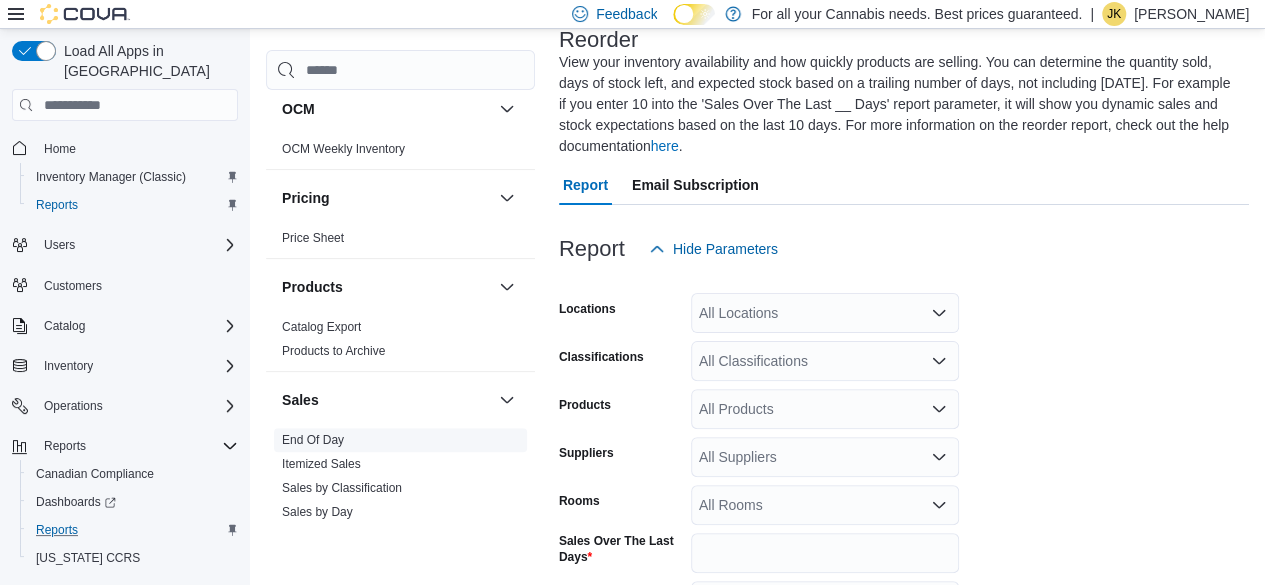 click on "End Of Day" at bounding box center (313, 440) 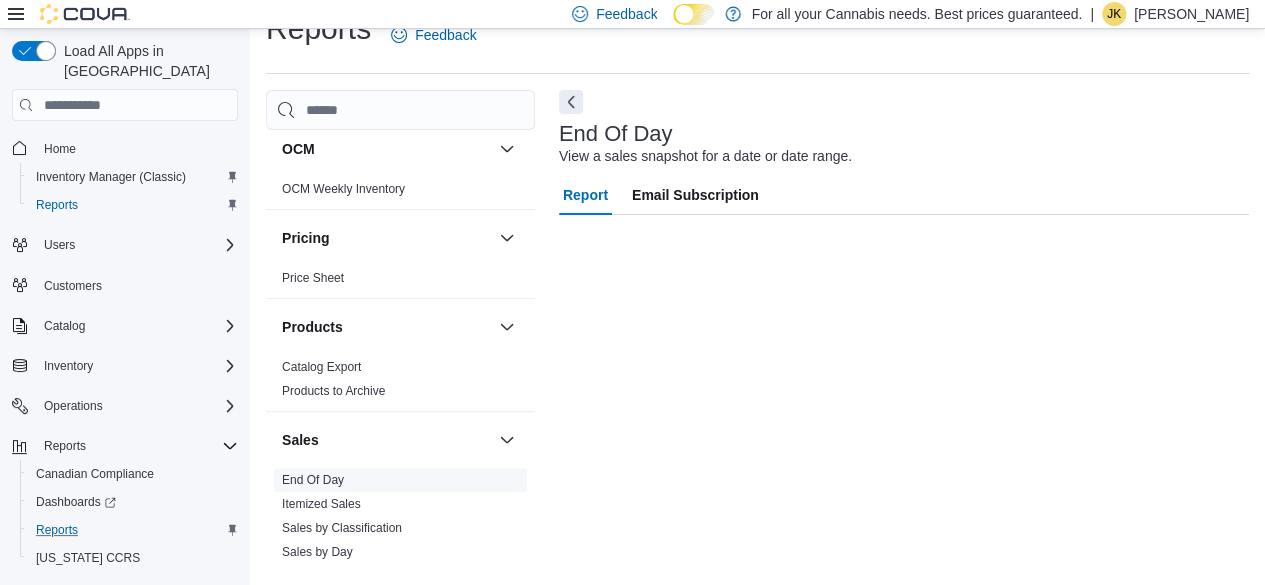 scroll, scrollTop: 36, scrollLeft: 0, axis: vertical 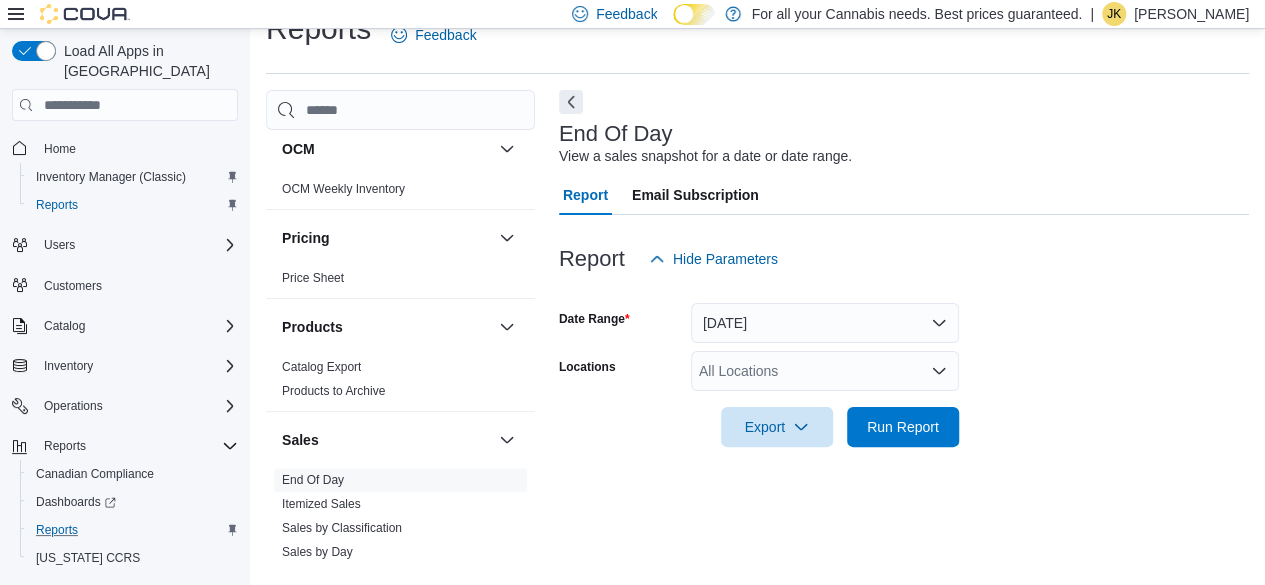 click on "All Locations" at bounding box center [825, 371] 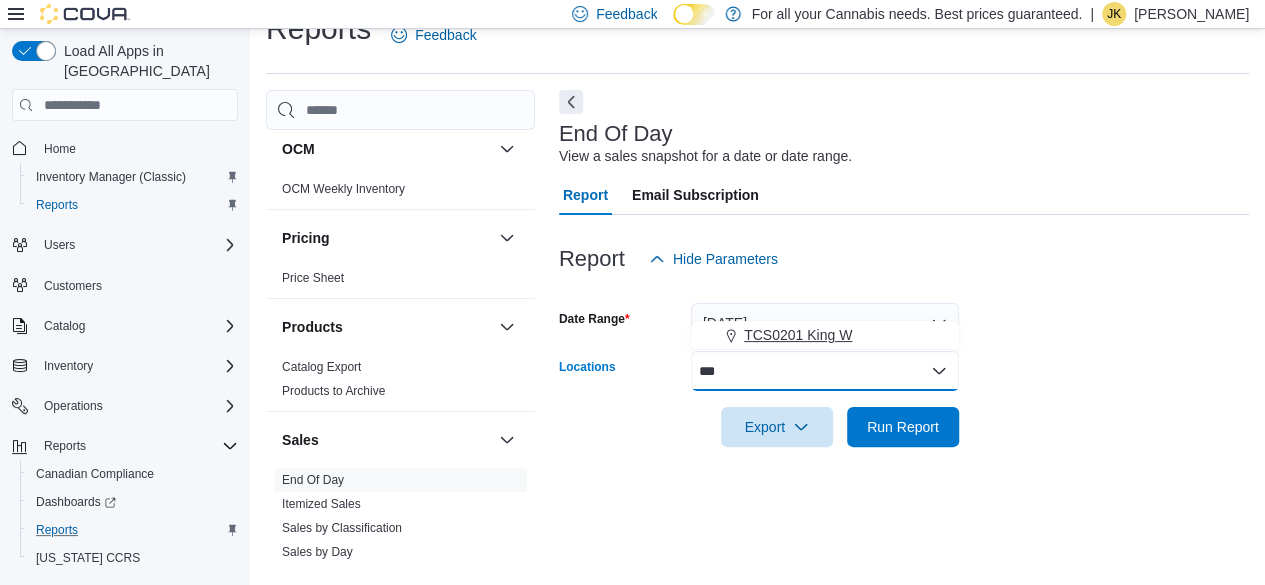 type on "***" 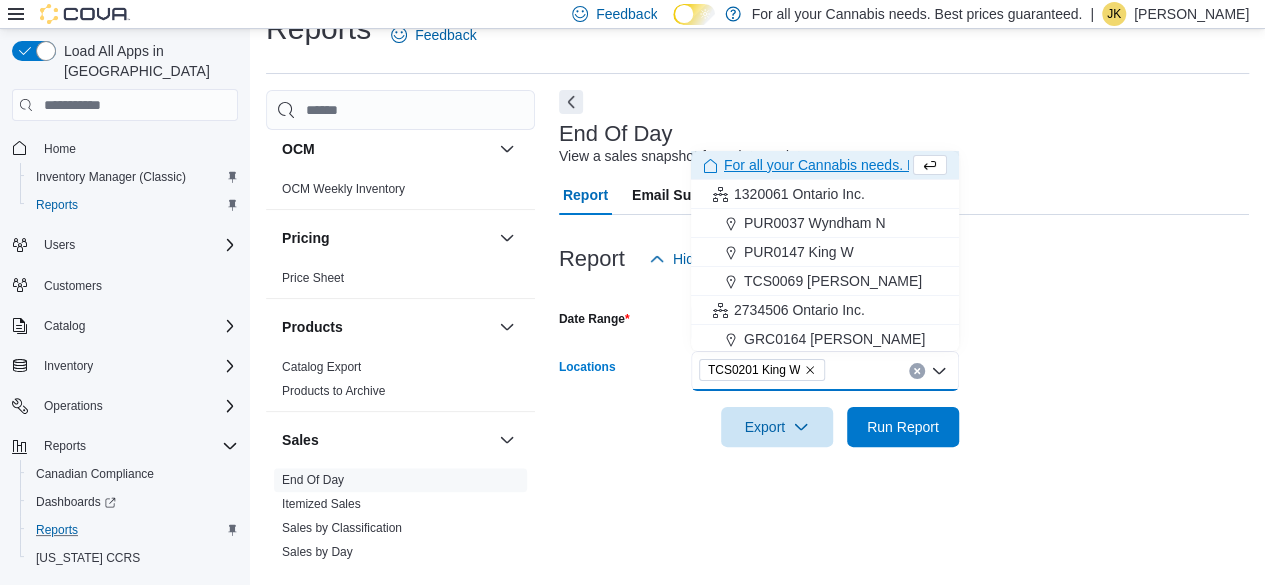 click at bounding box center [904, 291] 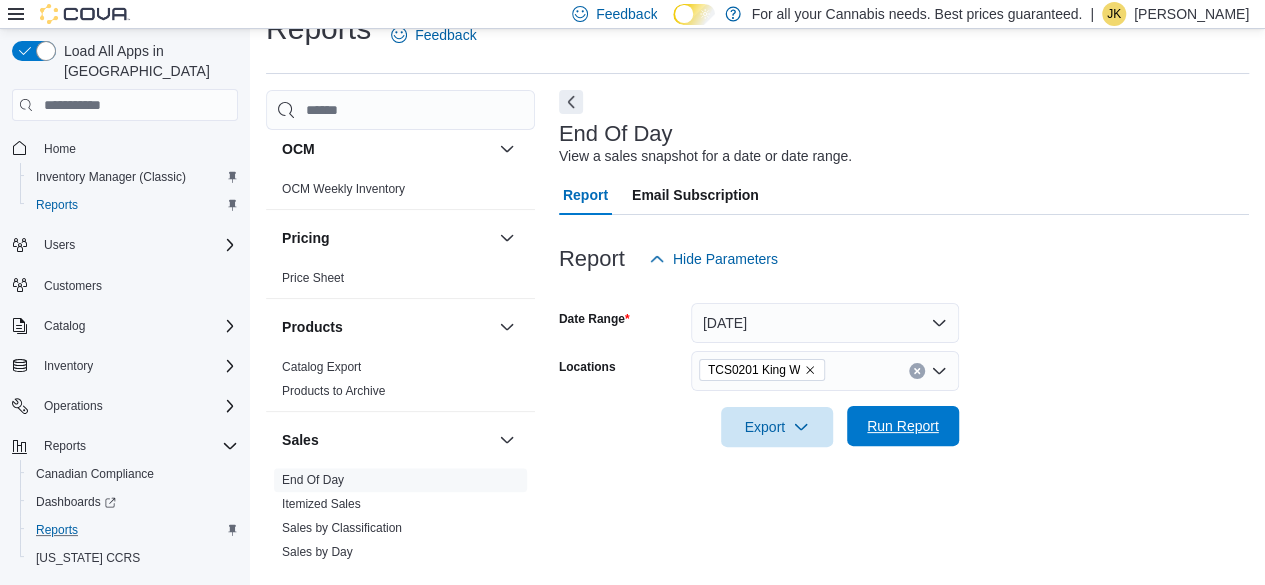 click on "Run Report" at bounding box center [903, 426] 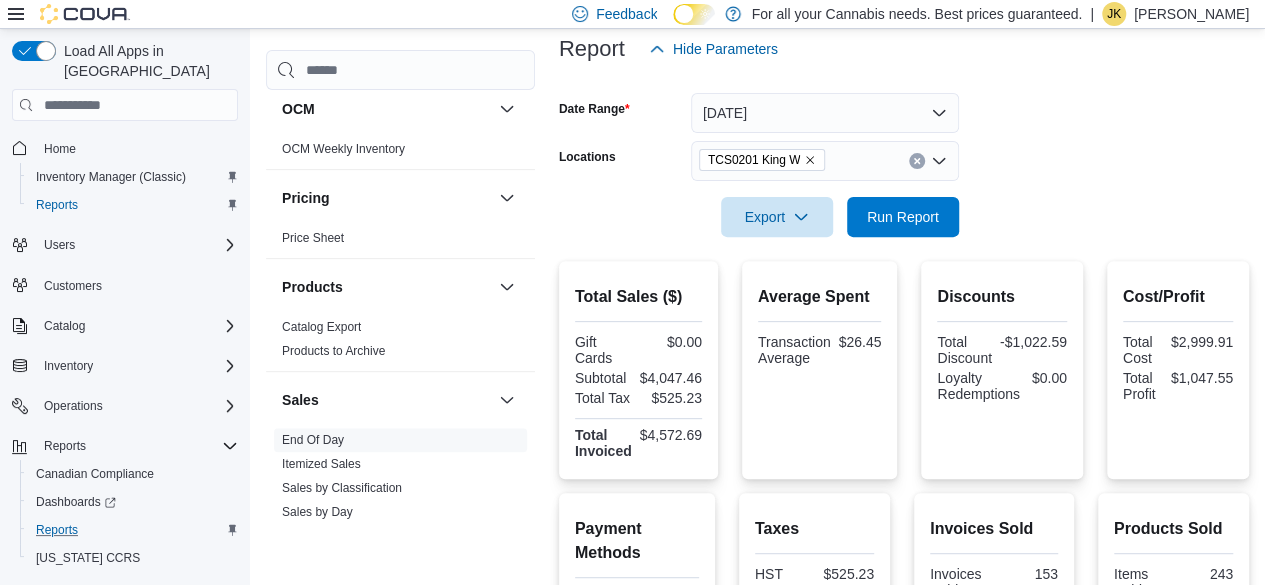 scroll, scrollTop: 248, scrollLeft: 0, axis: vertical 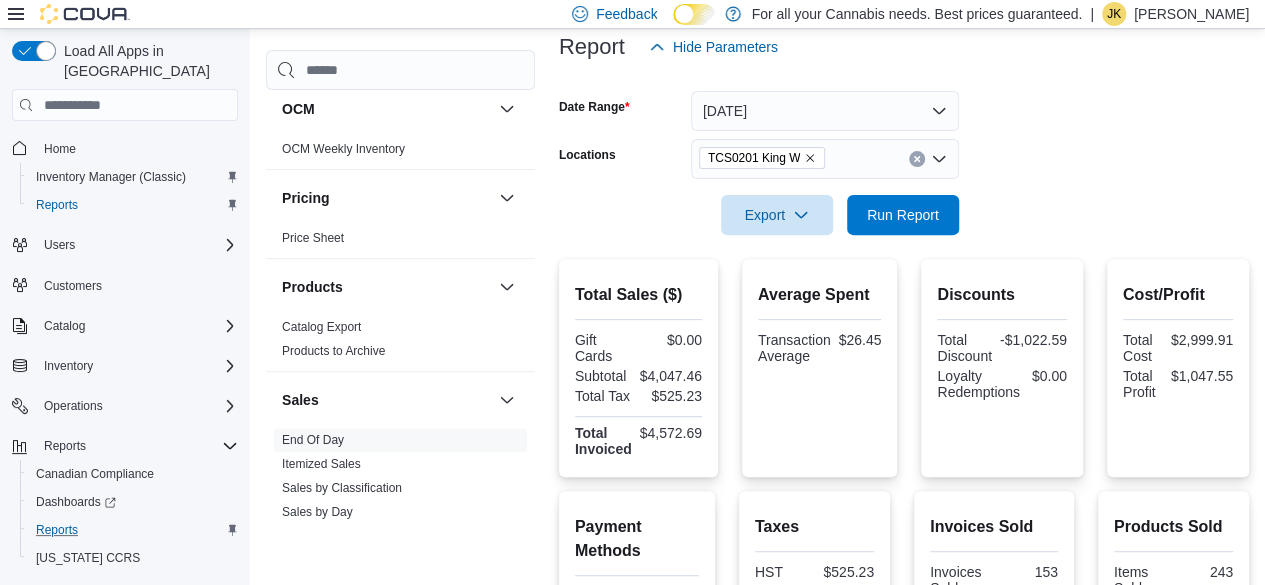 click 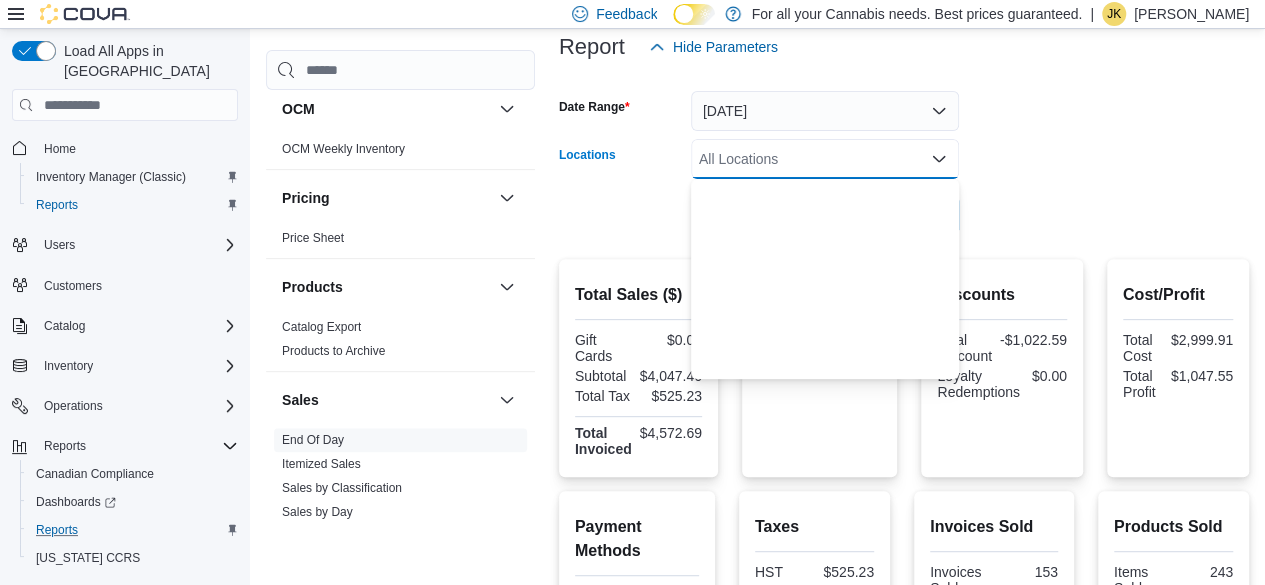 scroll, scrollTop: 264, scrollLeft: 0, axis: vertical 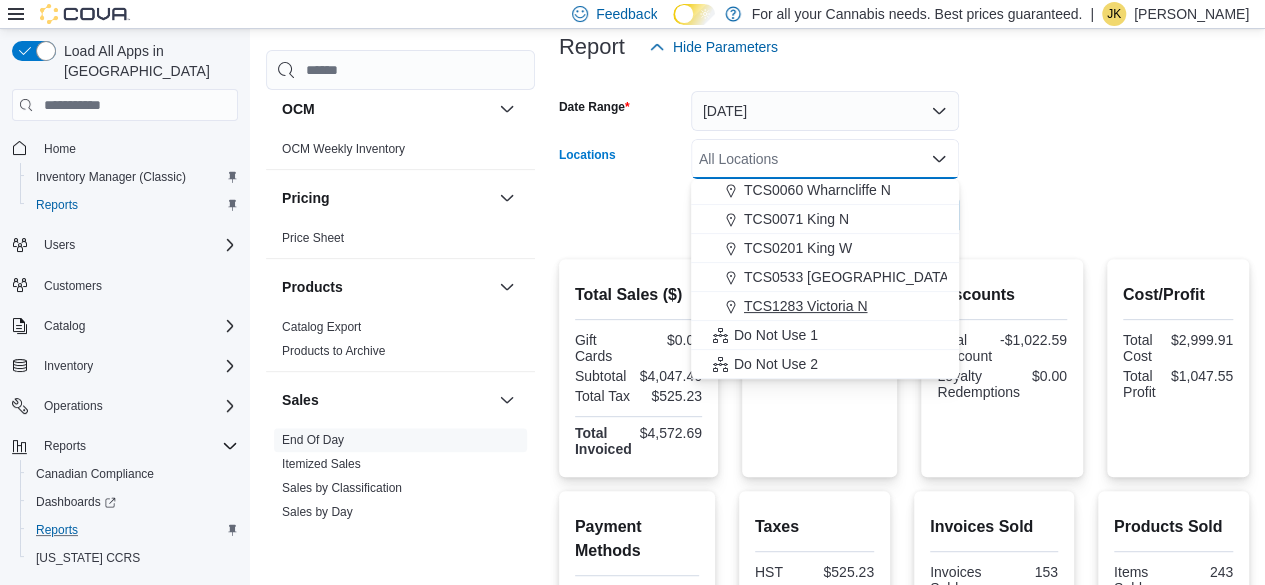 click on "TCS1283 Victoria N" at bounding box center [805, 306] 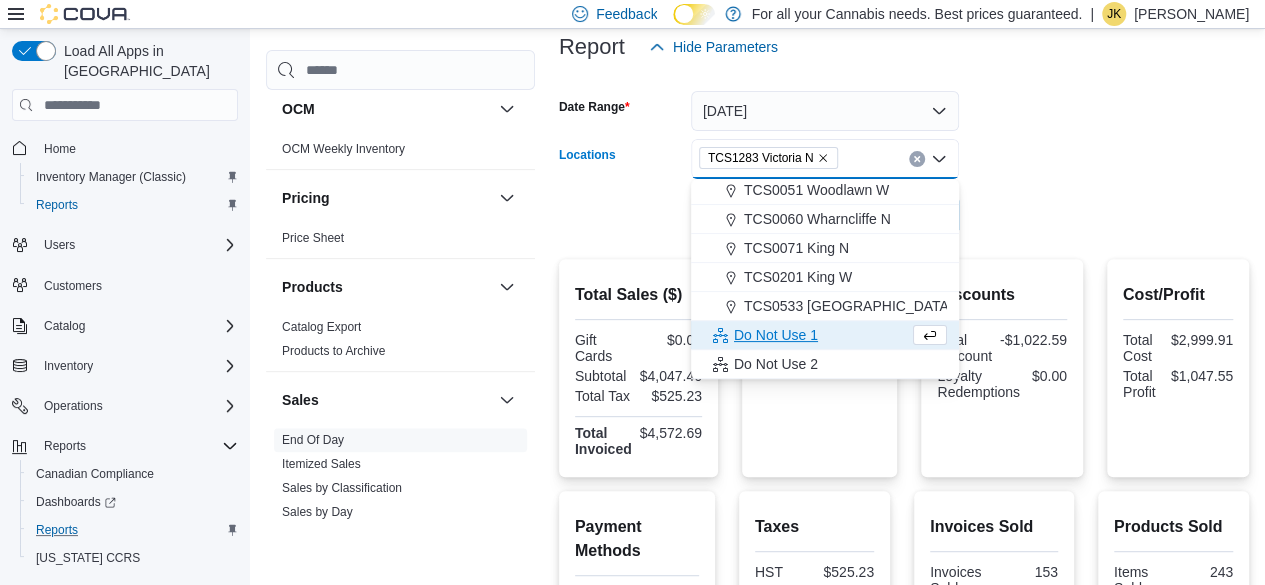 scroll, scrollTop: 235, scrollLeft: 0, axis: vertical 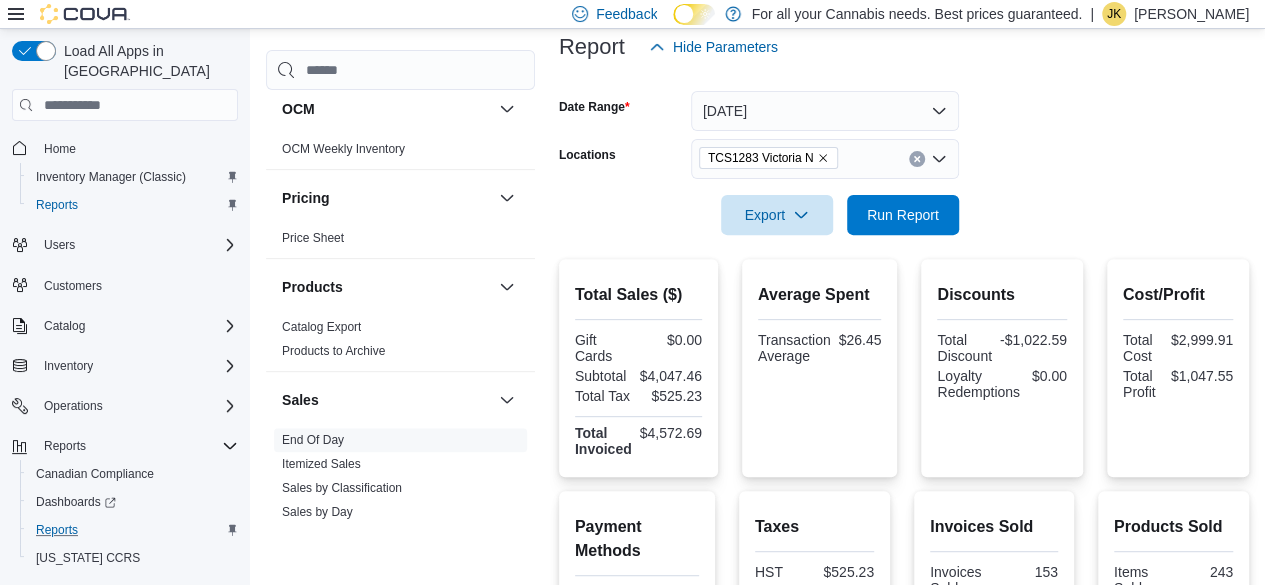 click at bounding box center [904, 247] 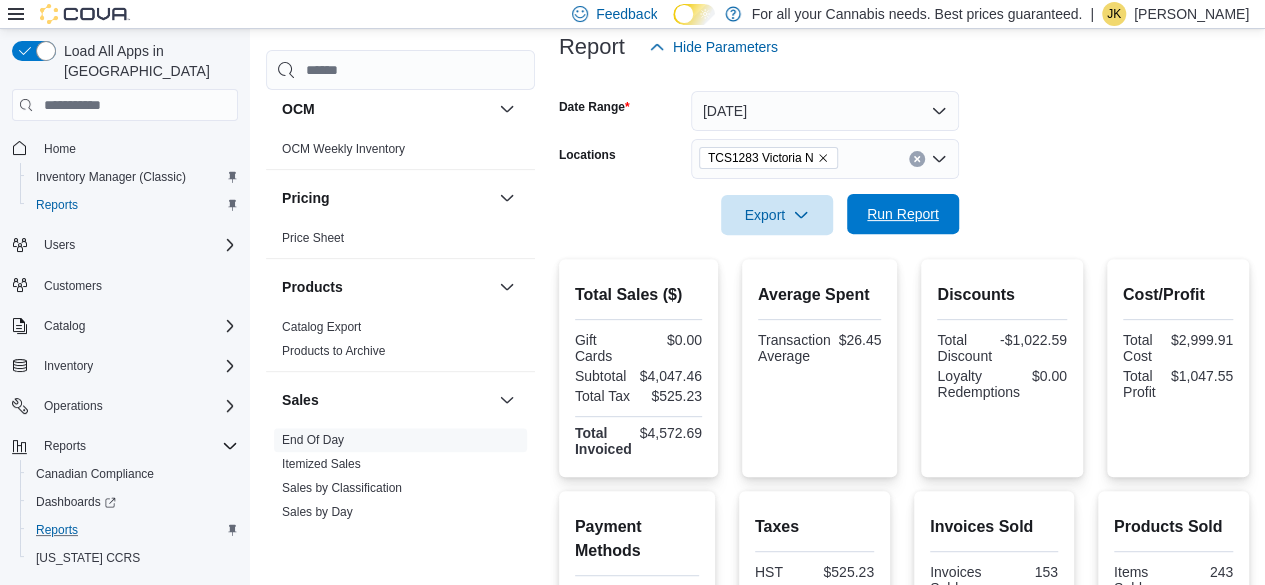 click on "Run Report" at bounding box center [903, 214] 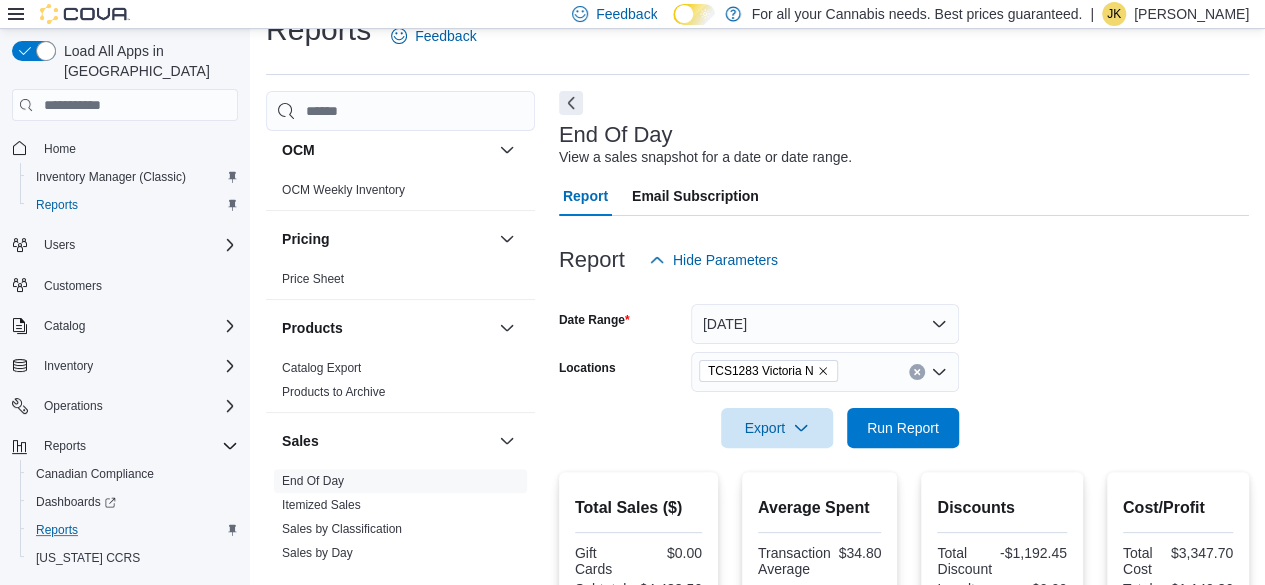 scroll, scrollTop: 18, scrollLeft: 0, axis: vertical 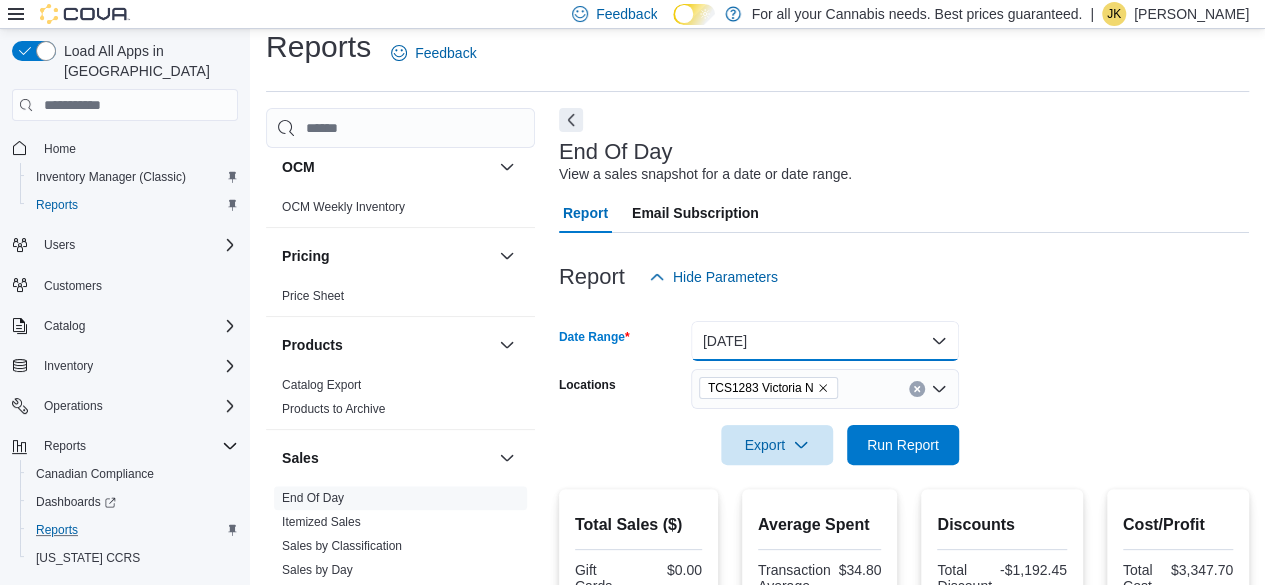 click on "[DATE]" at bounding box center (825, 341) 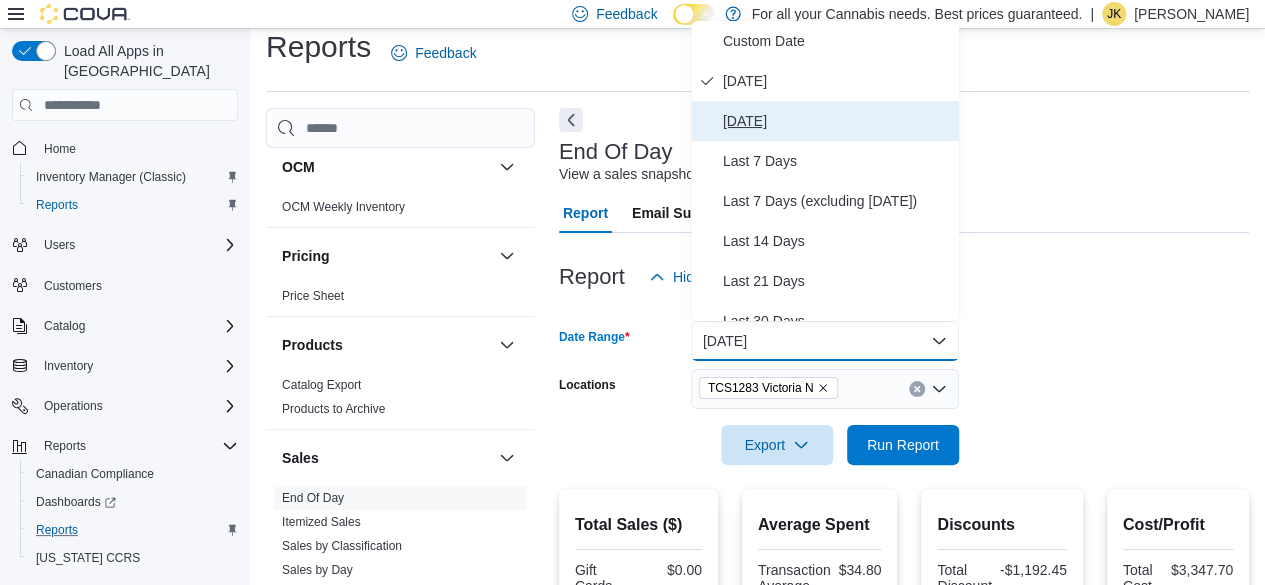 click on "[DATE]" at bounding box center (837, 121) 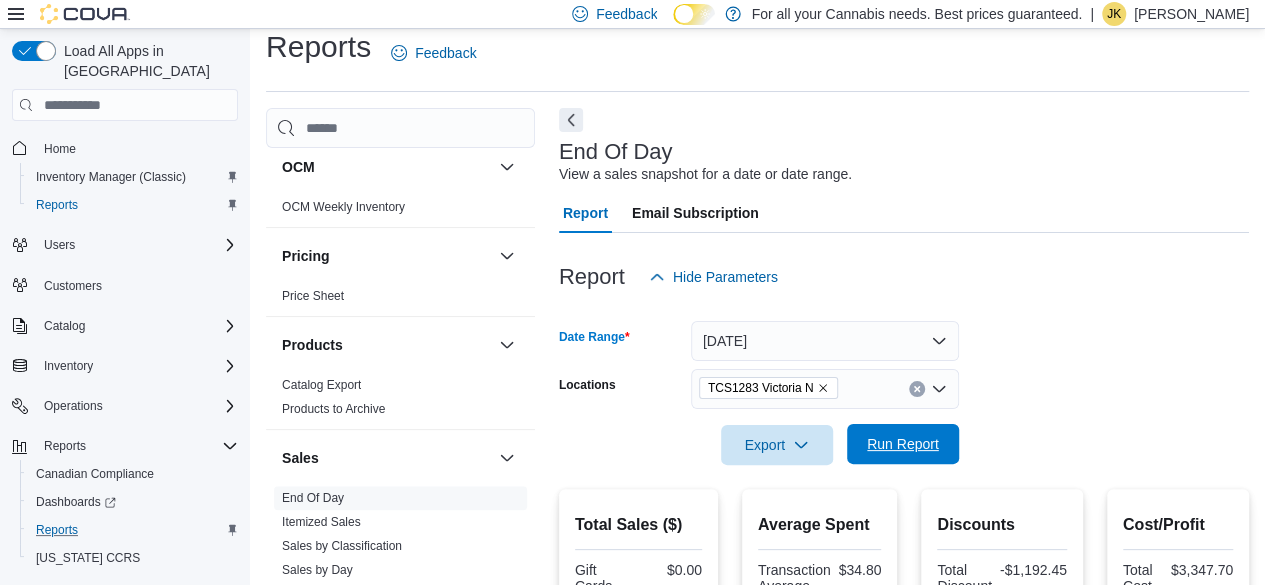 click on "Run Report" at bounding box center (903, 444) 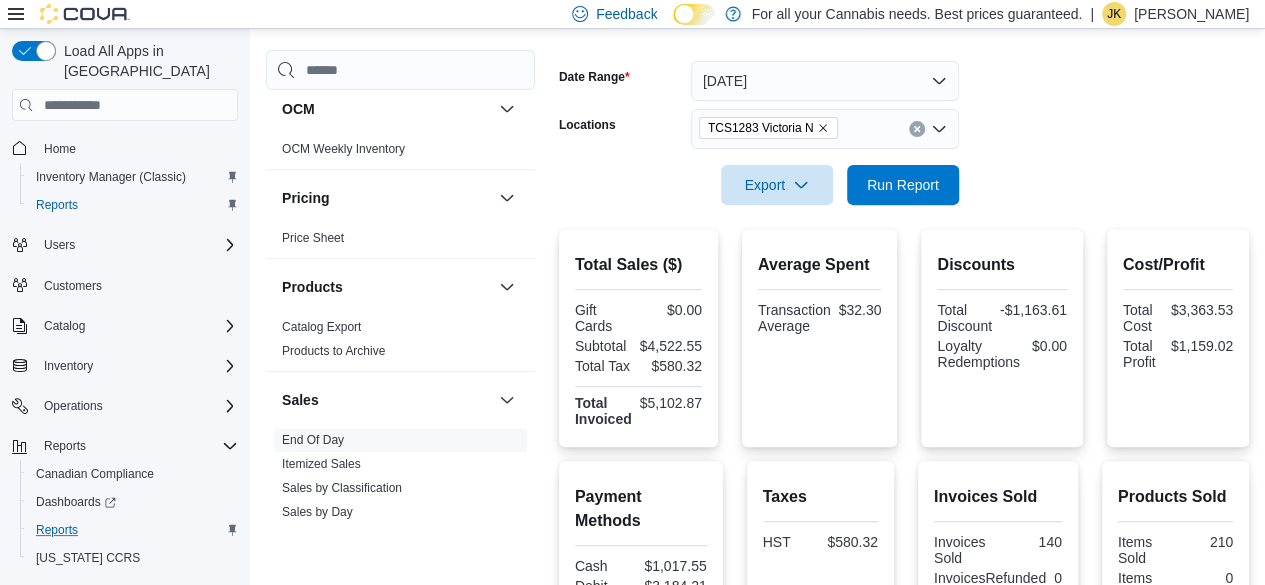 scroll, scrollTop: 272, scrollLeft: 0, axis: vertical 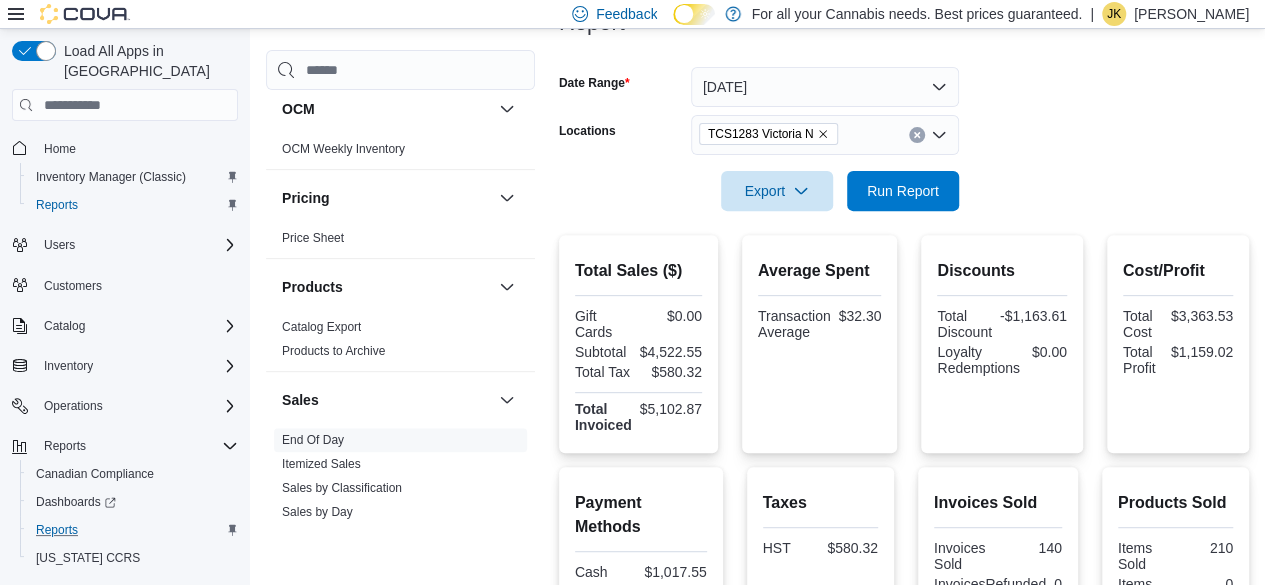 click at bounding box center [917, 135] 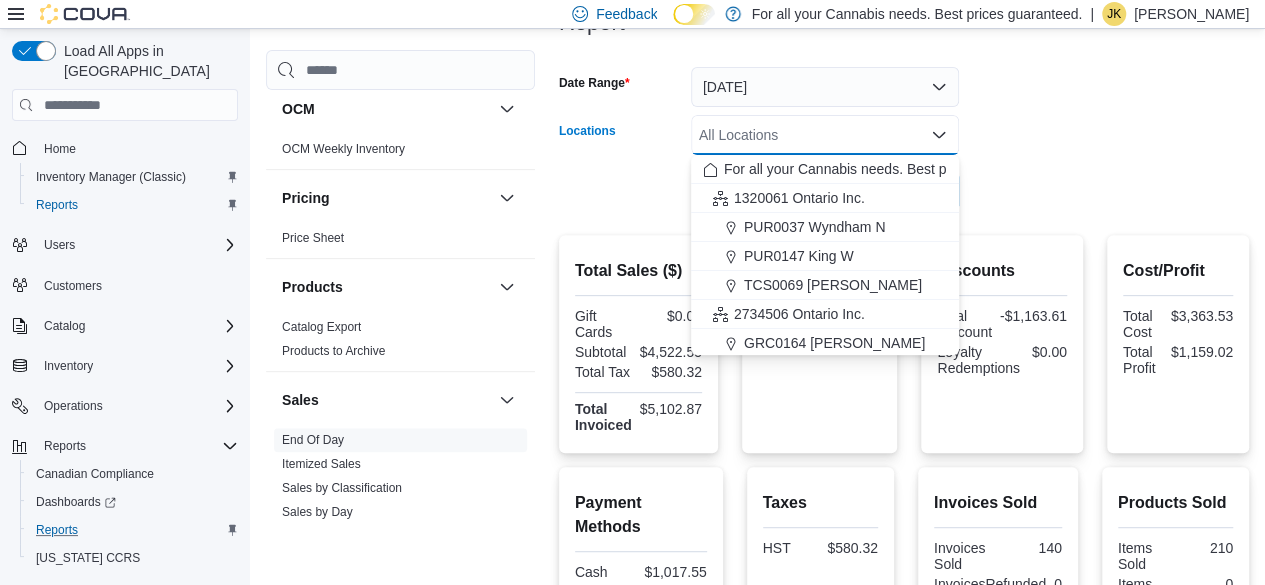 scroll, scrollTop: 264, scrollLeft: 0, axis: vertical 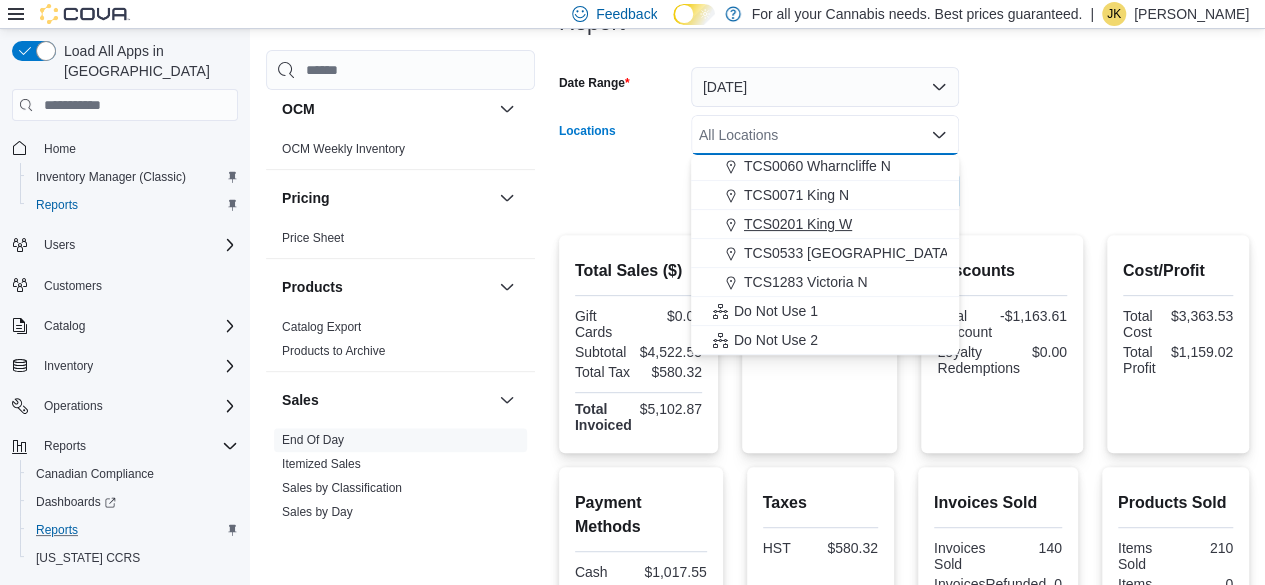 click on "TCS0201 King W" at bounding box center [825, 224] 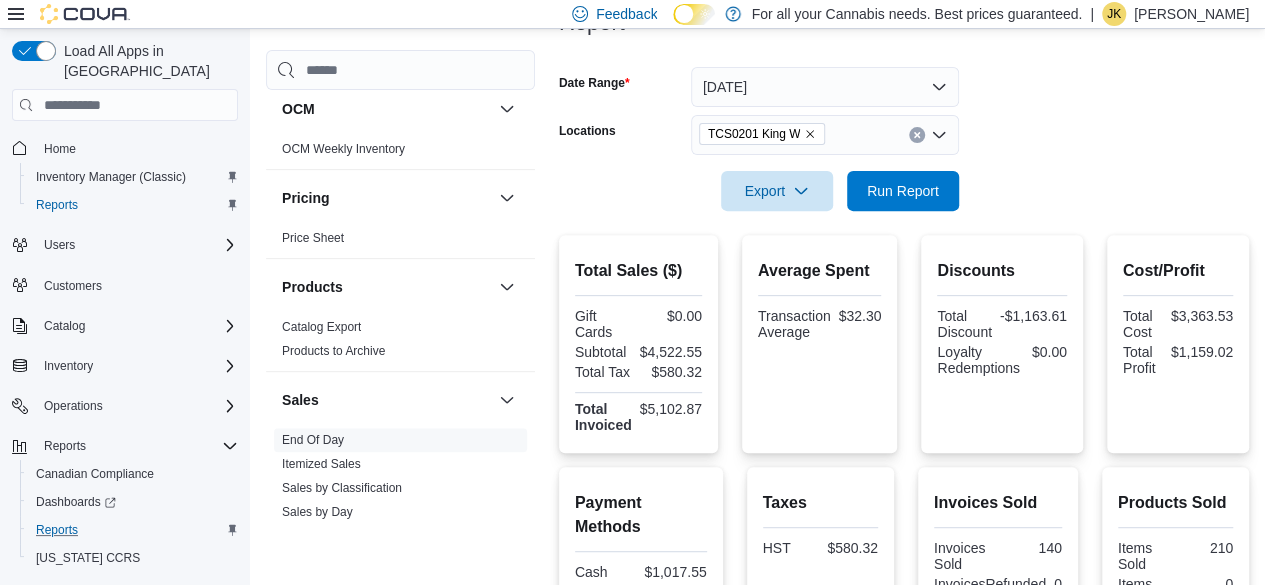 click at bounding box center (904, 163) 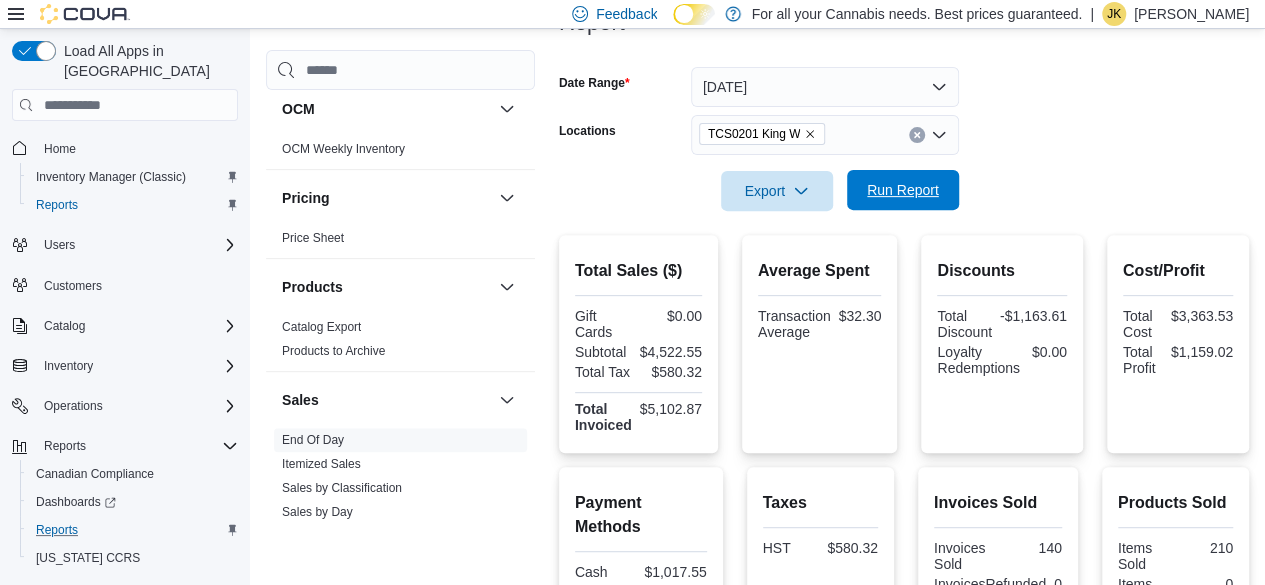 click on "Run Report" at bounding box center [903, 190] 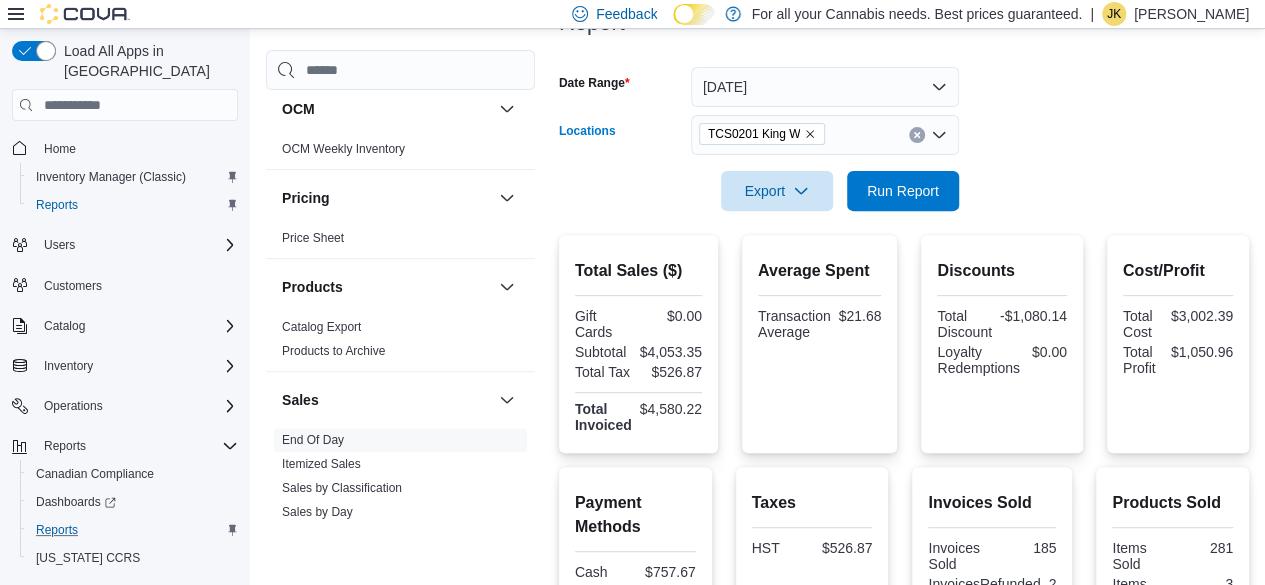 click at bounding box center (917, 135) 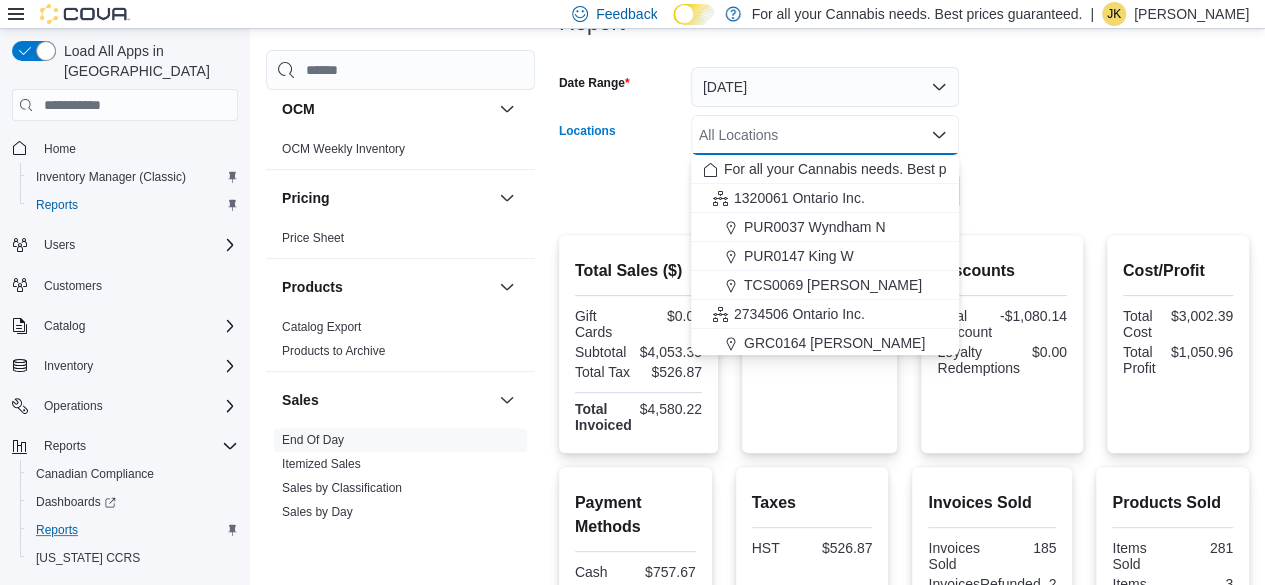 scroll, scrollTop: 264, scrollLeft: 0, axis: vertical 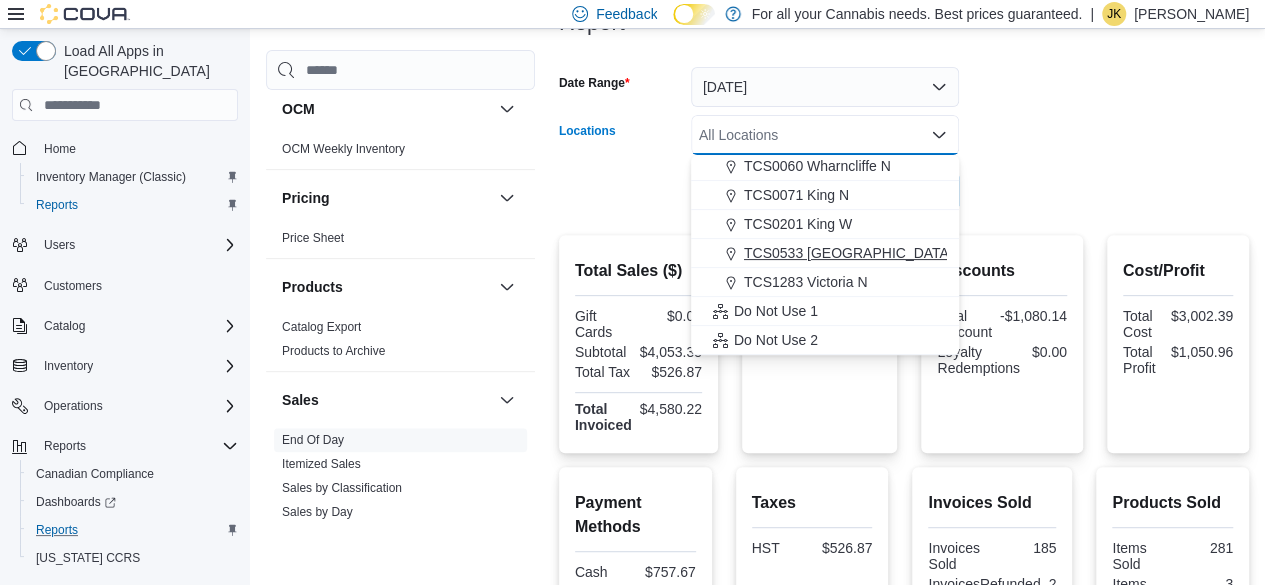 click on "TCS0533 [GEOGRAPHIC_DATA]" at bounding box center (848, 253) 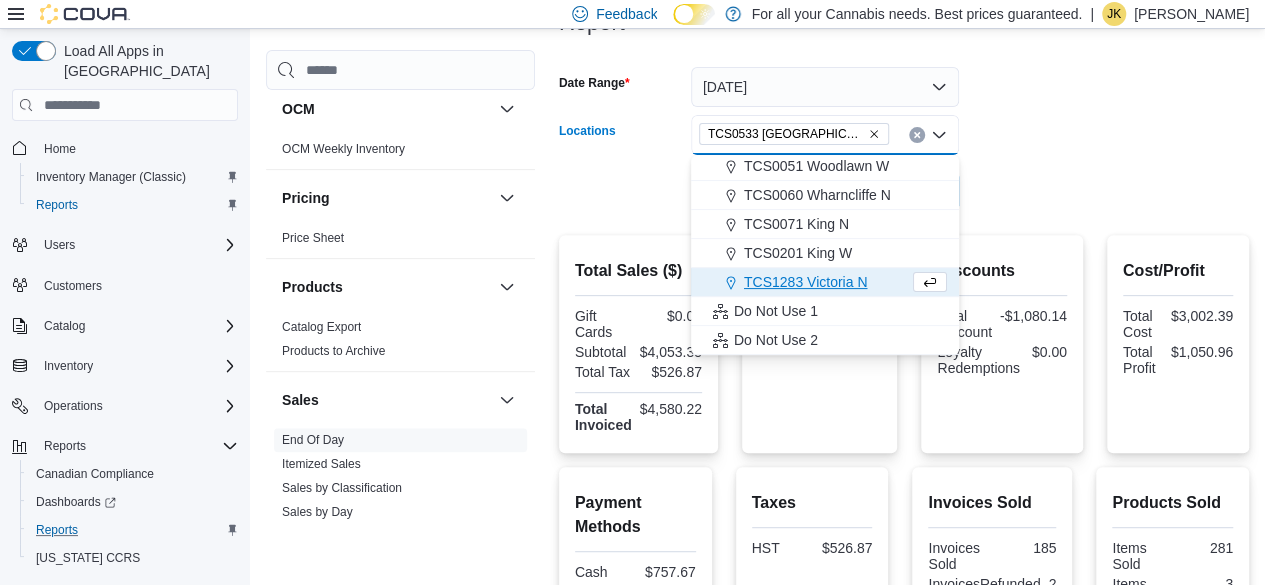 scroll, scrollTop: 235, scrollLeft: 0, axis: vertical 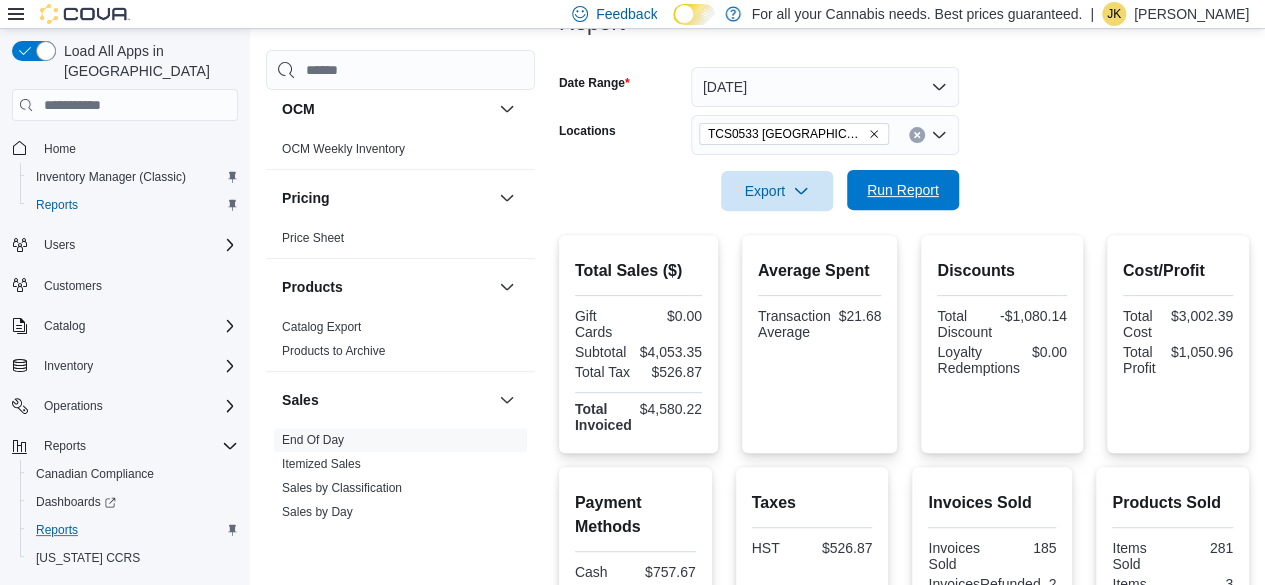 click on "Run Report" at bounding box center (903, 190) 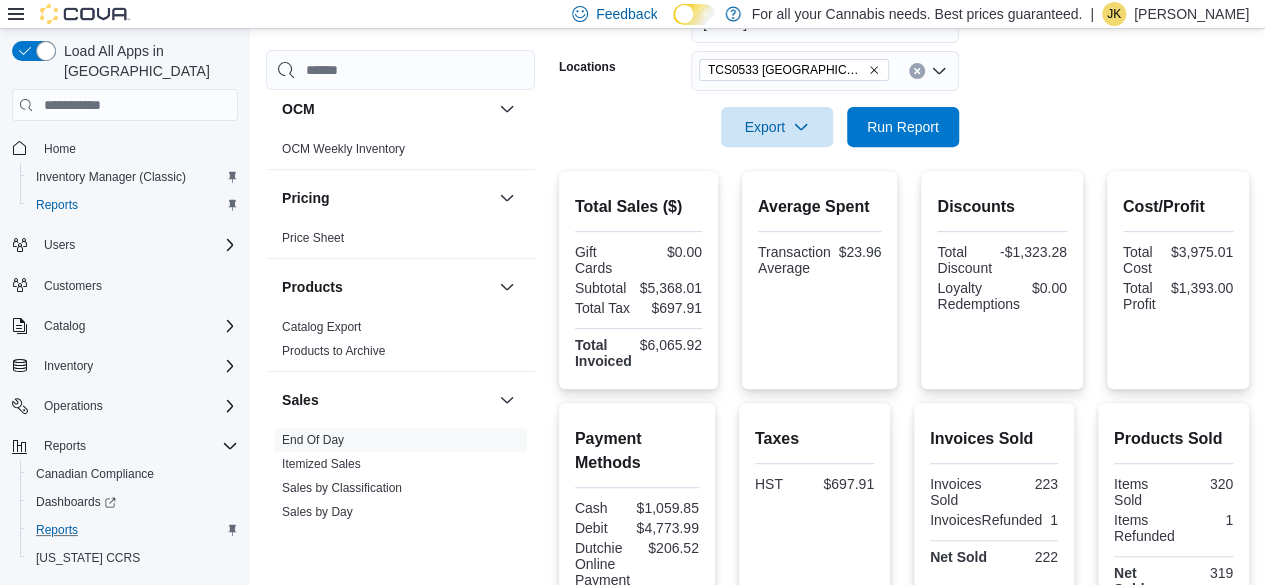 scroll, scrollTop: 0, scrollLeft: 0, axis: both 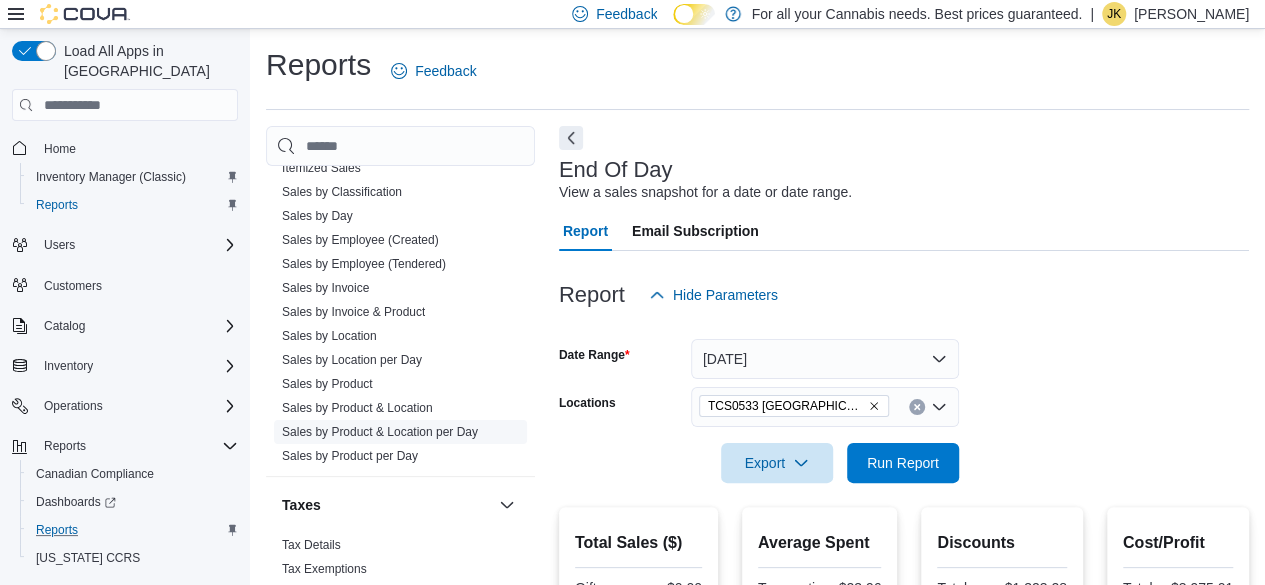 click on "Sales by Product & Location per Day" at bounding box center [380, 432] 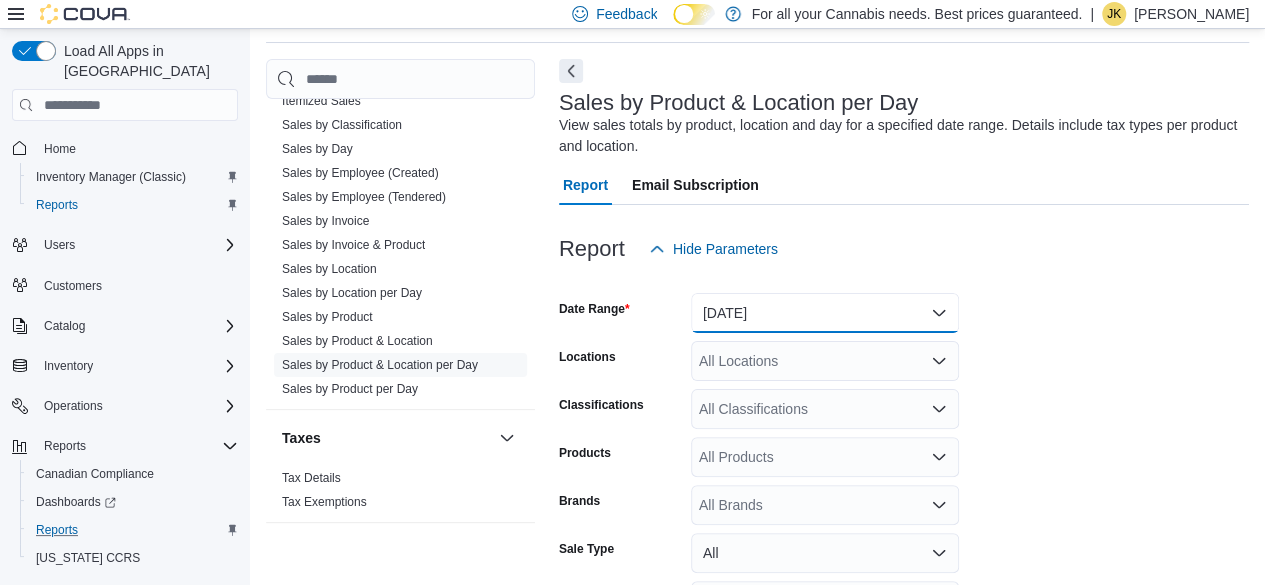 click on "[DATE]" at bounding box center [825, 313] 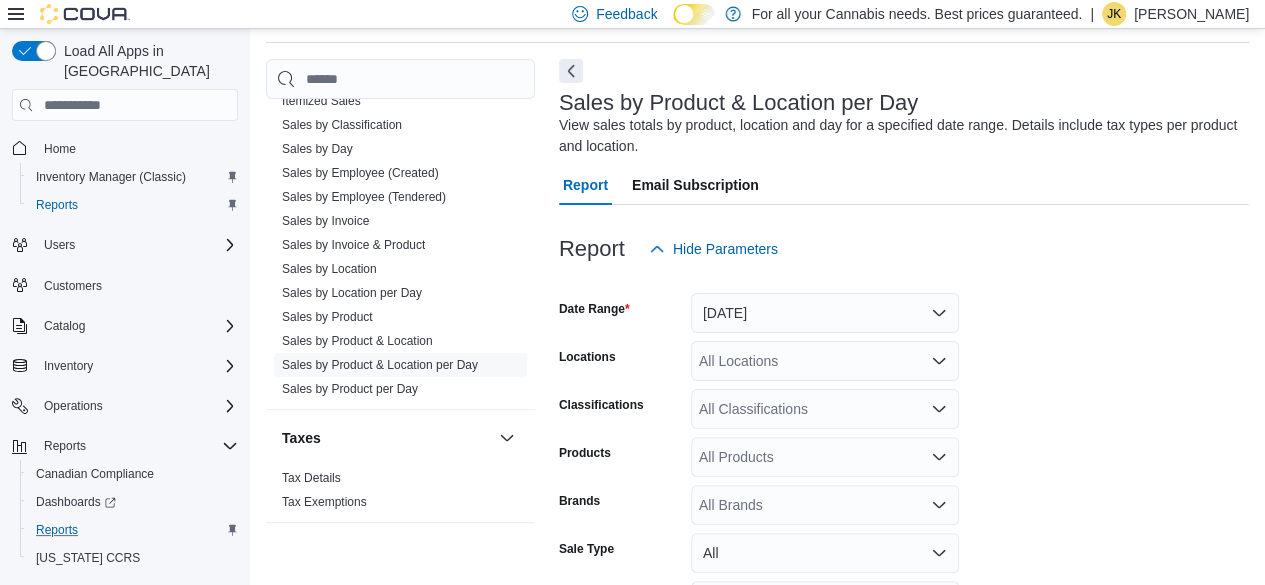 scroll, scrollTop: 60, scrollLeft: 0, axis: vertical 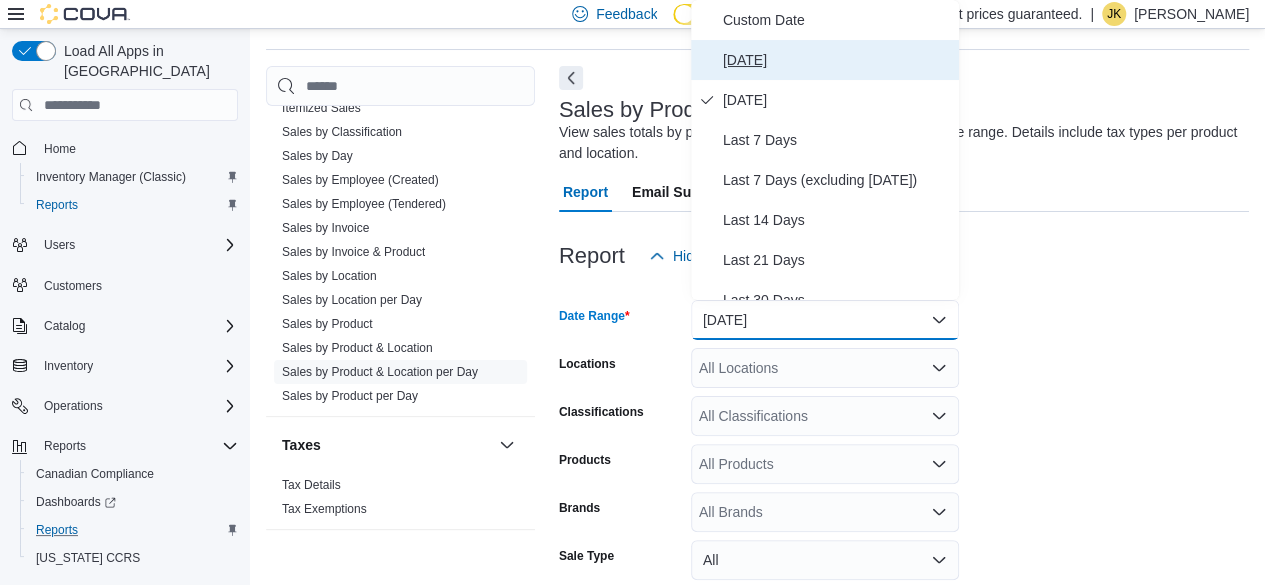 click on "[DATE]" at bounding box center [837, 60] 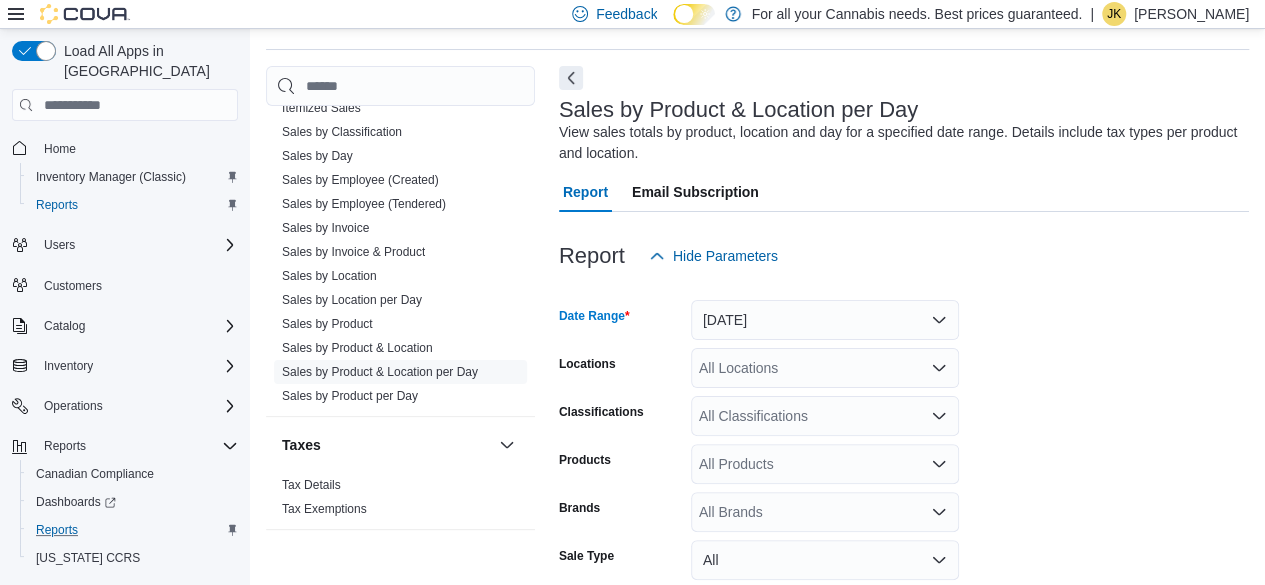 click on "All Locations" at bounding box center [825, 368] 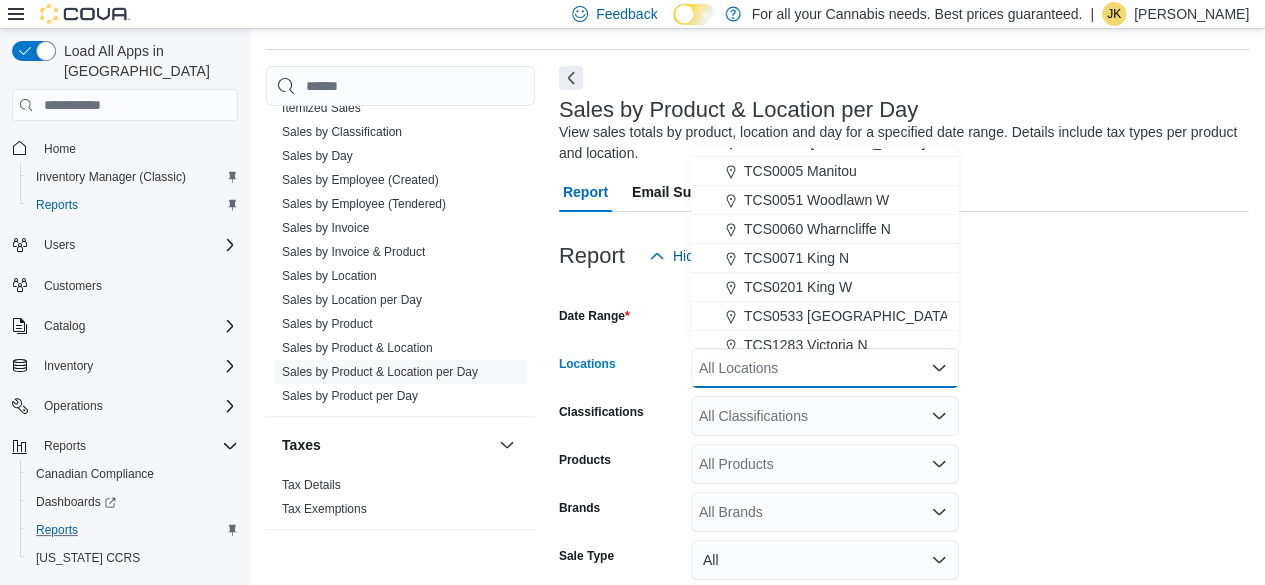 scroll, scrollTop: 198, scrollLeft: 0, axis: vertical 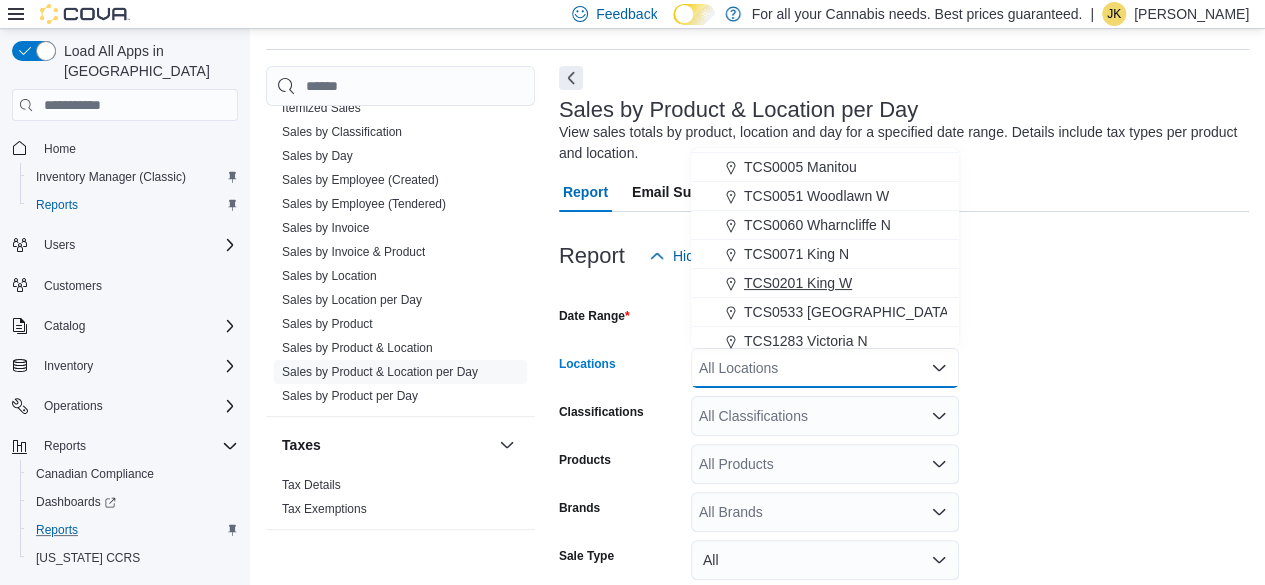 click on "TCS0201 King W" at bounding box center [798, 283] 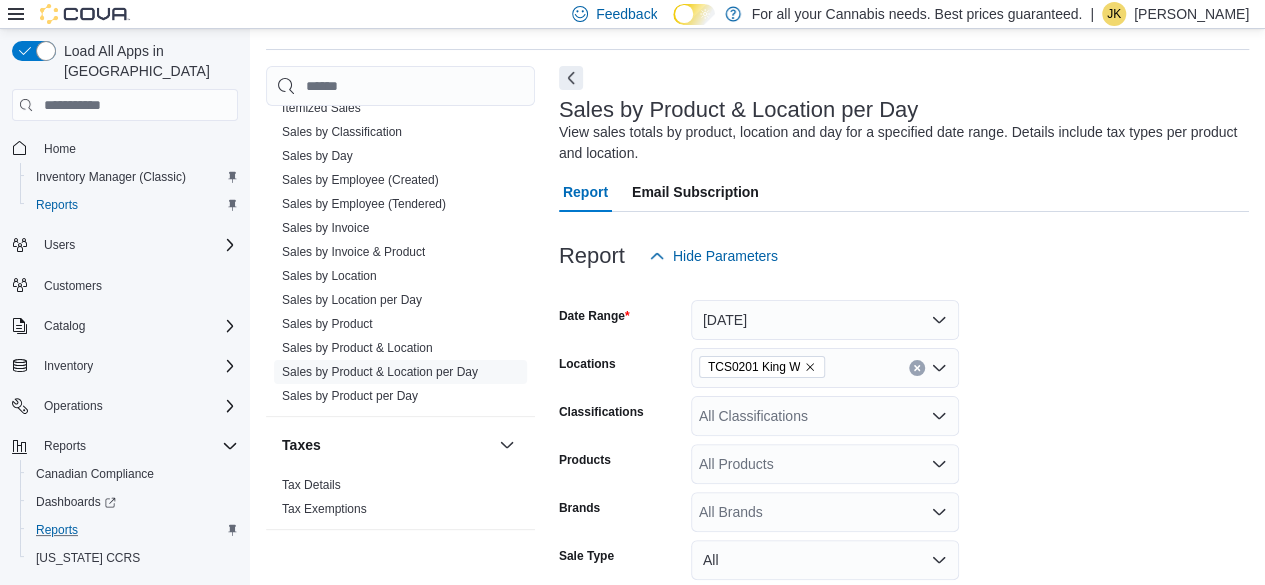 click on "Date Range [DATE] Locations TCS0201 King W Classifications All Classifications Products All Products Brands All Brands Sale Type All Use Type All Is Delivery All Export  Run Report" at bounding box center (904, 504) 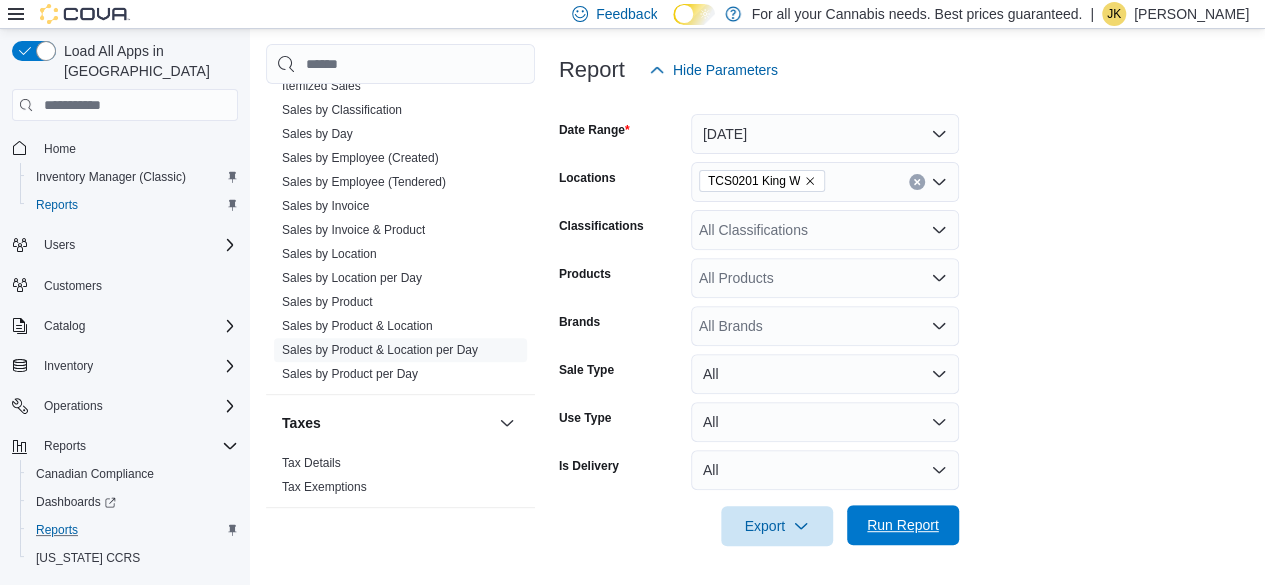 click on "Run Report" at bounding box center (903, 525) 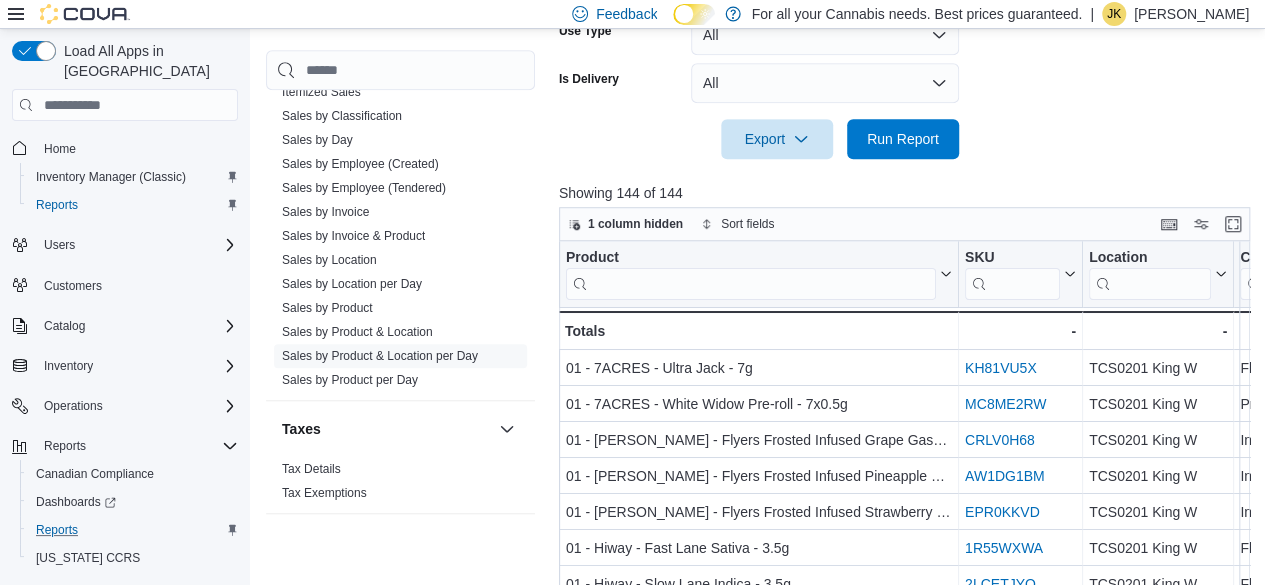 scroll, scrollTop: 656, scrollLeft: 0, axis: vertical 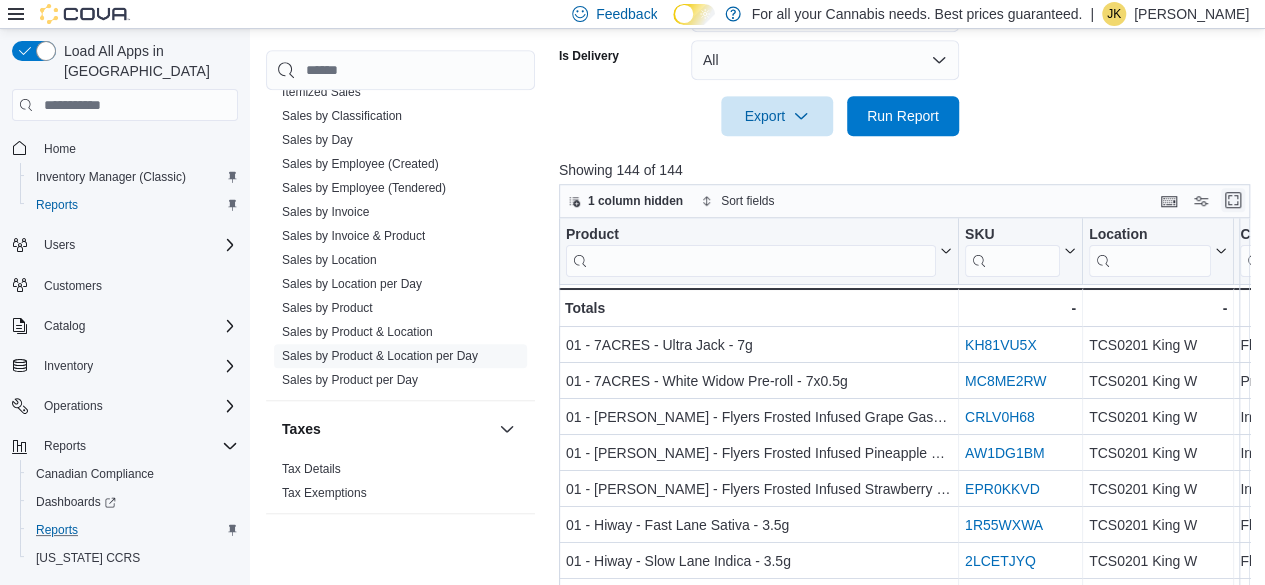 click at bounding box center (1233, 200) 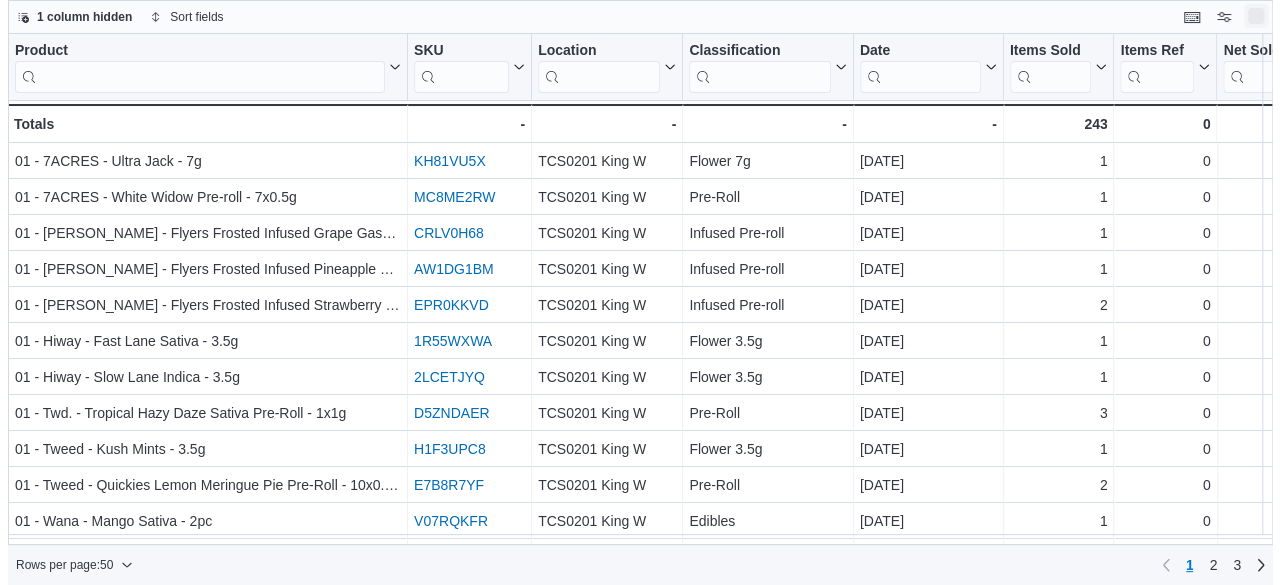 scroll, scrollTop: 0, scrollLeft: 0, axis: both 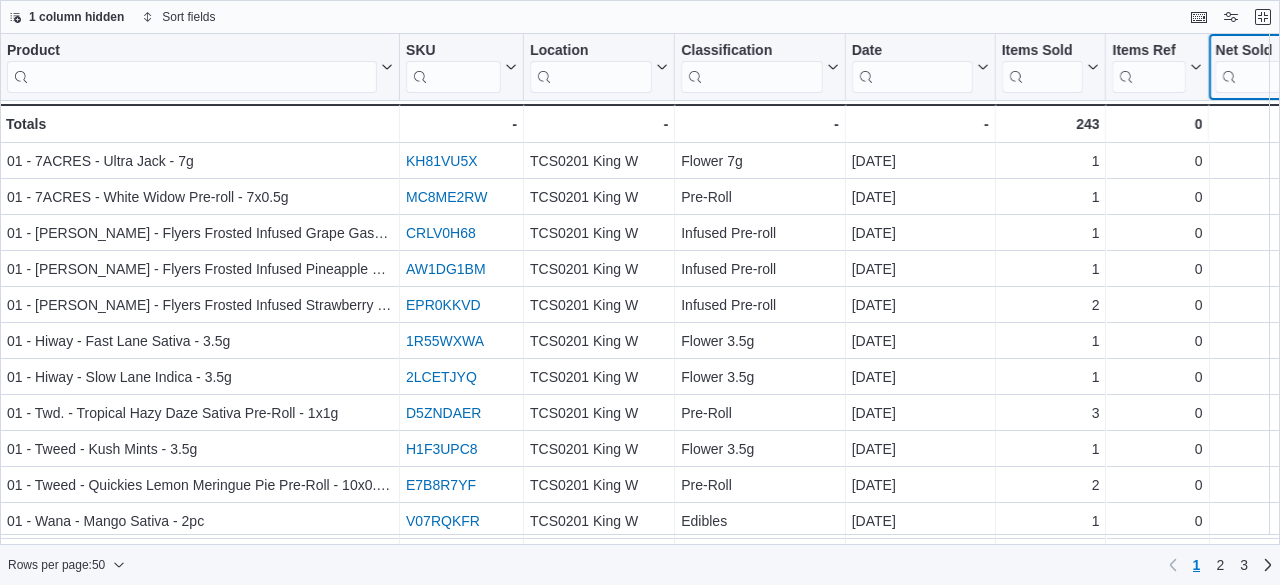 click on "Net Sold Click to view column header actions" at bounding box center (1259, 67) 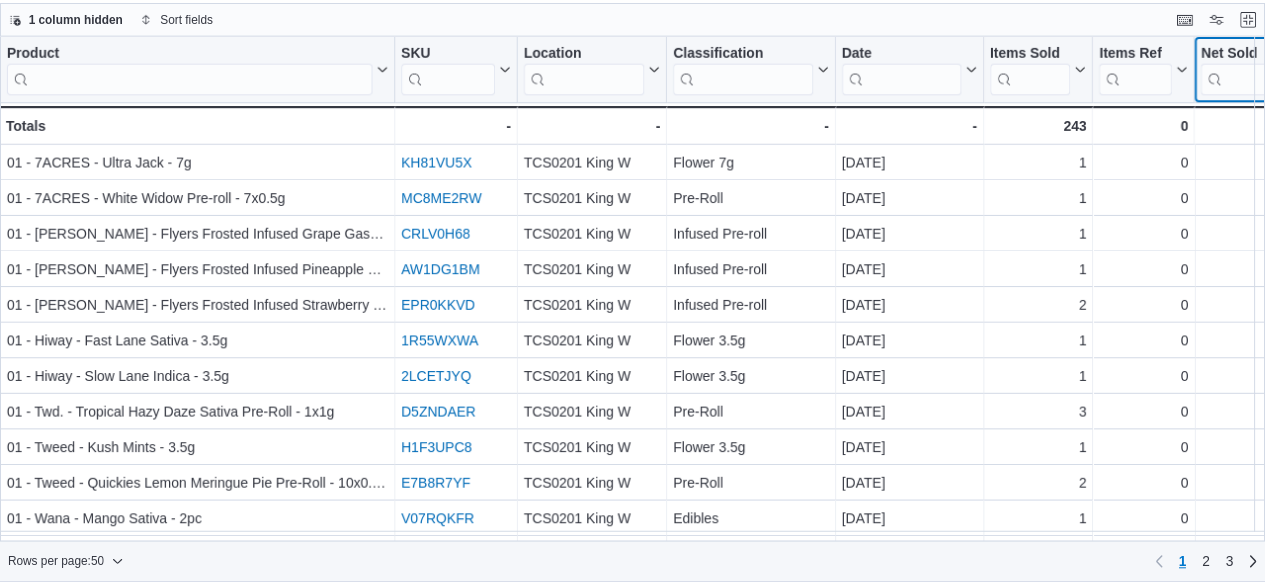 scroll, scrollTop: 0, scrollLeft: 40, axis: horizontal 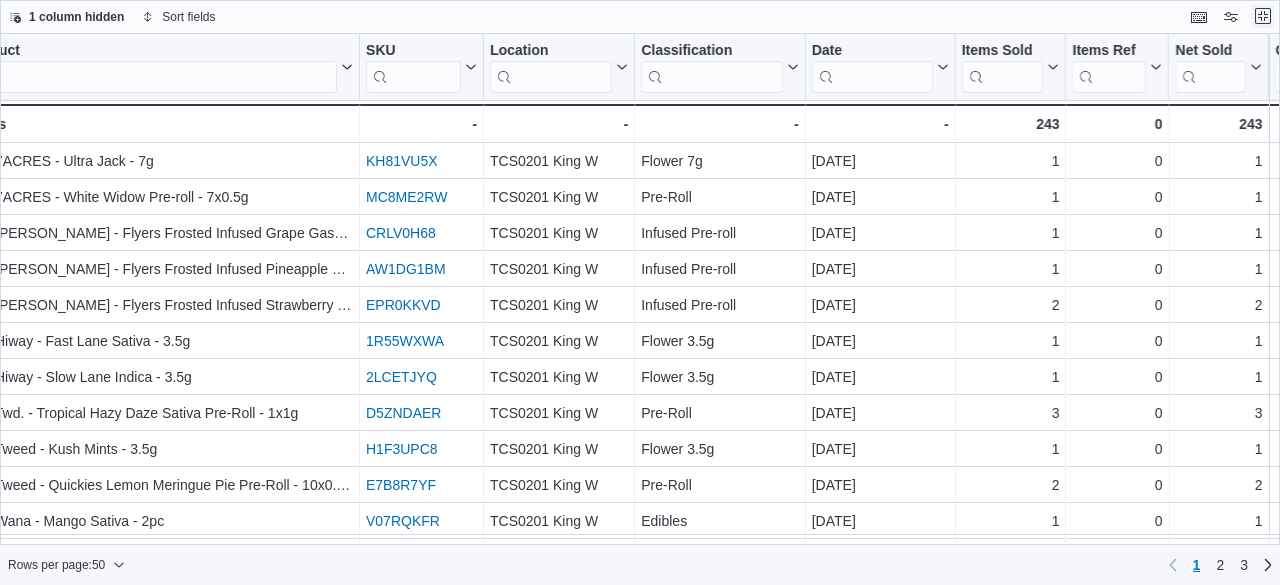 click at bounding box center [1263, 16] 